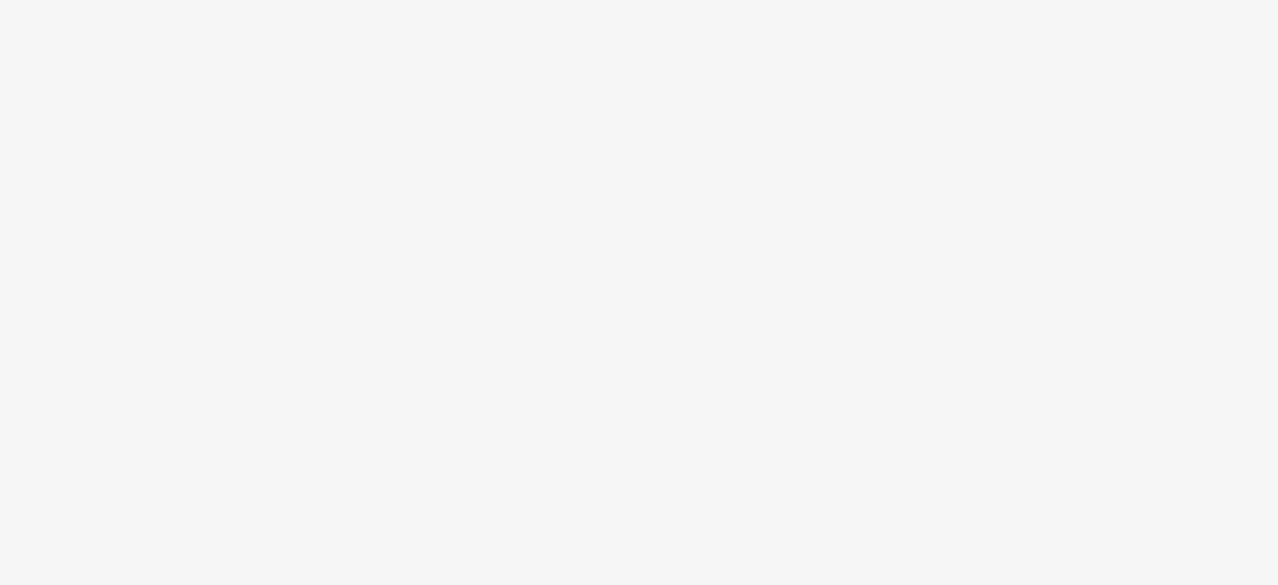 scroll, scrollTop: 0, scrollLeft: 0, axis: both 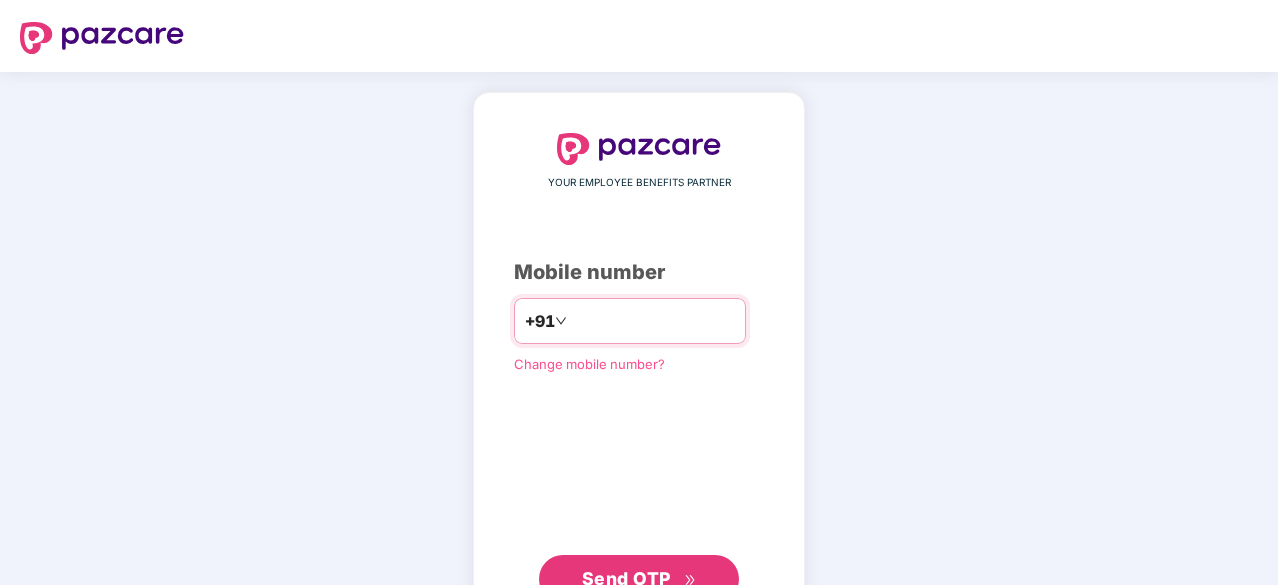 type on "*" 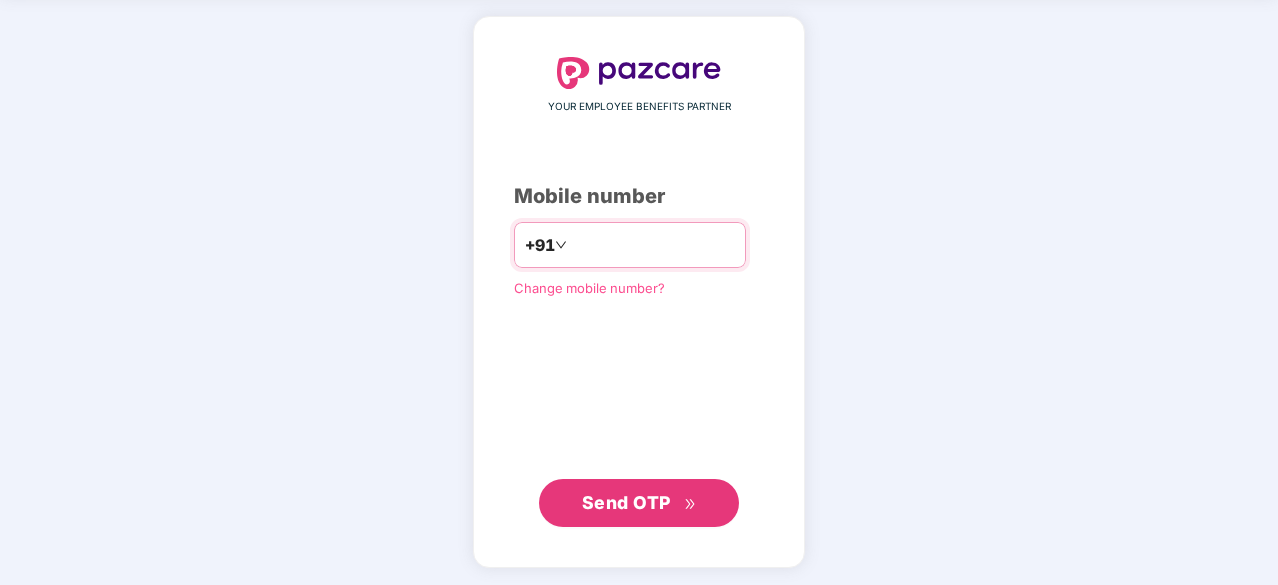 type on "**********" 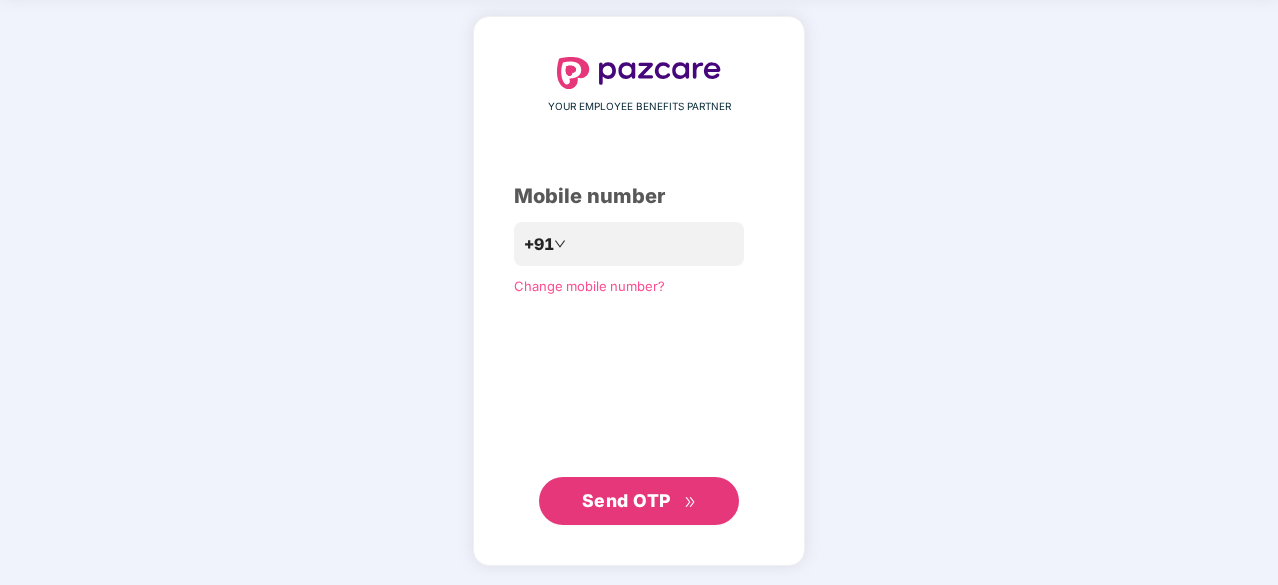 scroll, scrollTop: 75, scrollLeft: 0, axis: vertical 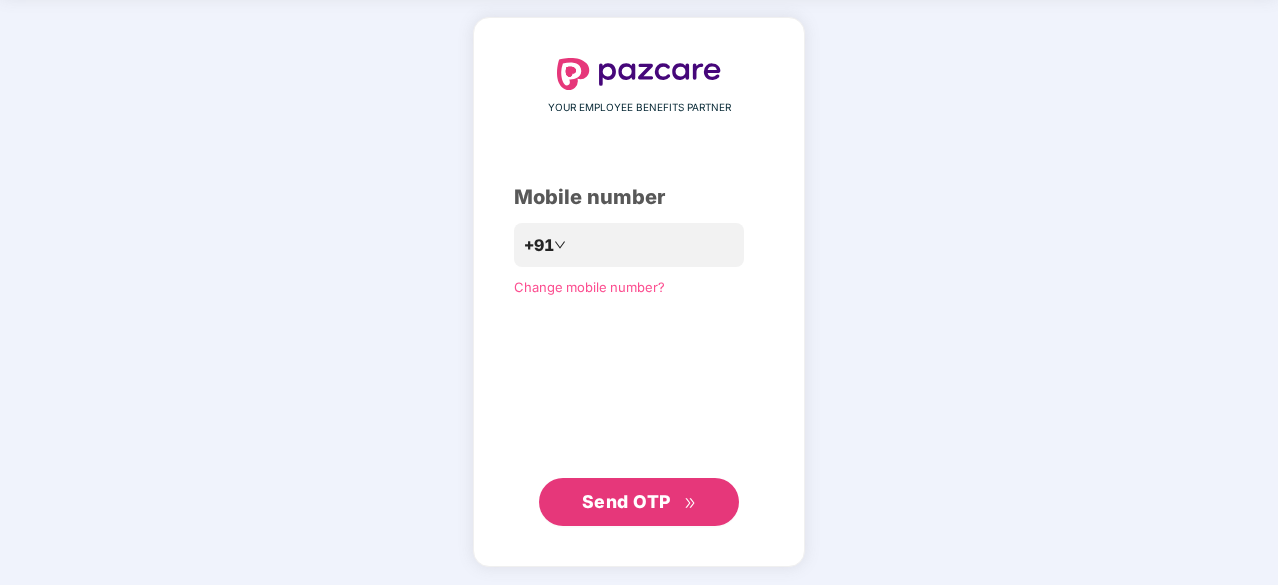 click on "Send OTP" at bounding box center (626, 501) 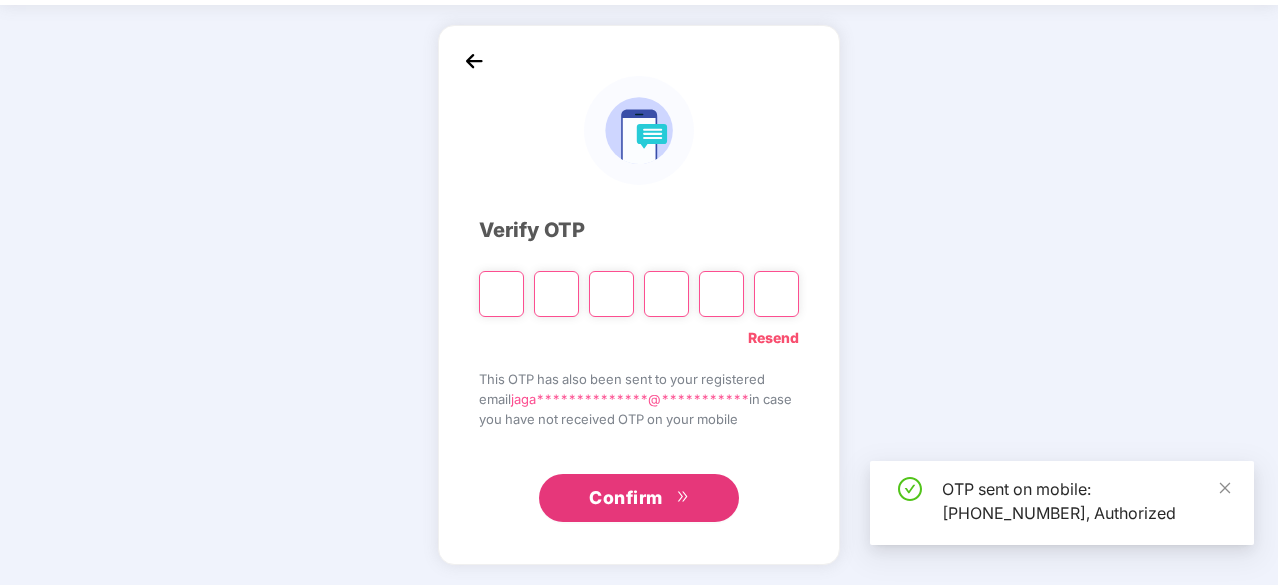 scroll, scrollTop: 66, scrollLeft: 0, axis: vertical 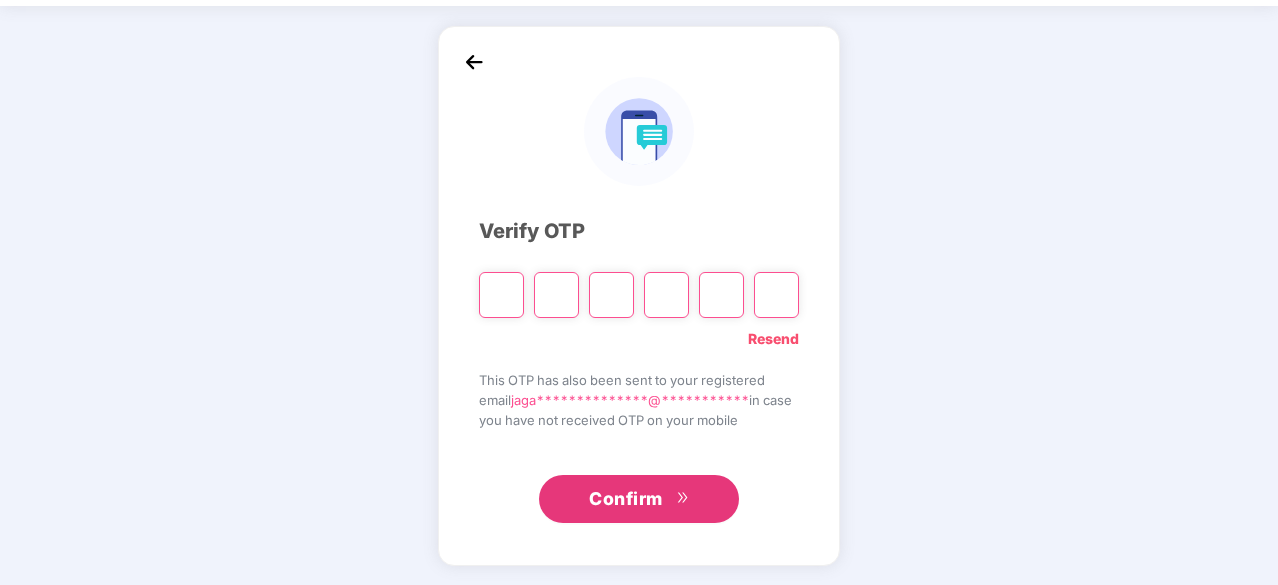click at bounding box center (501, 295) 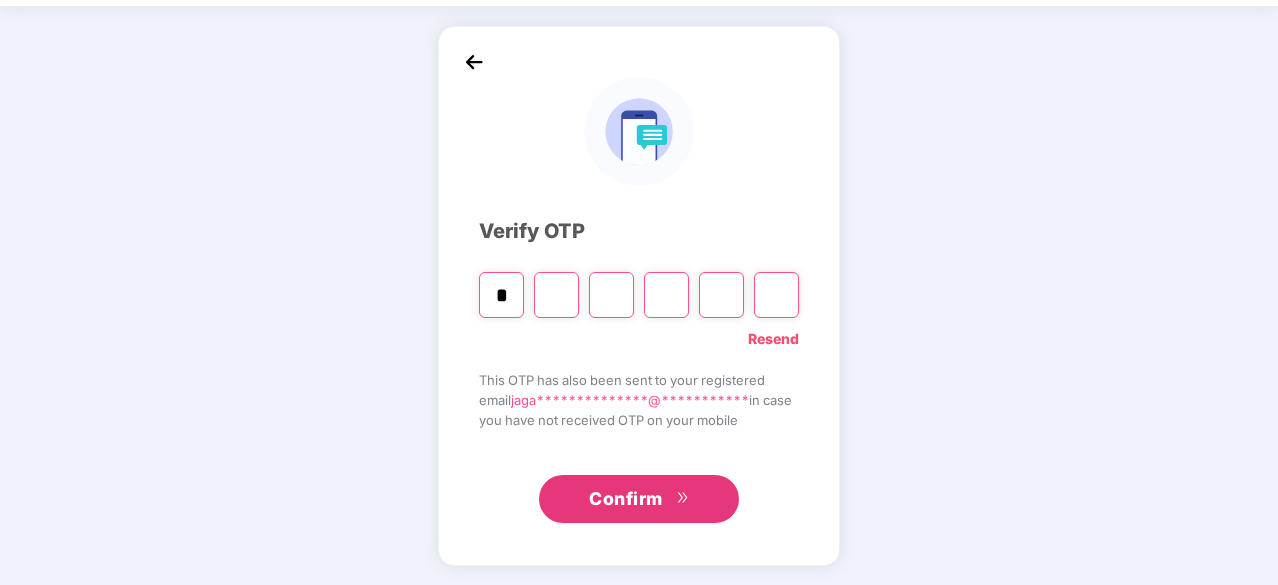 type on "*" 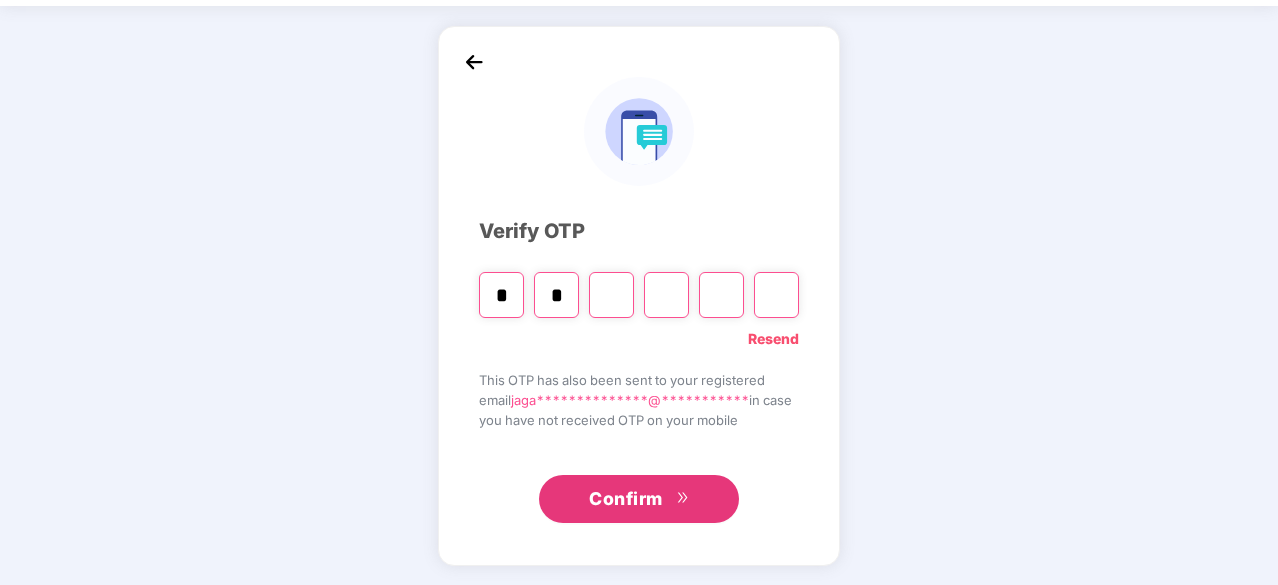 type on "*" 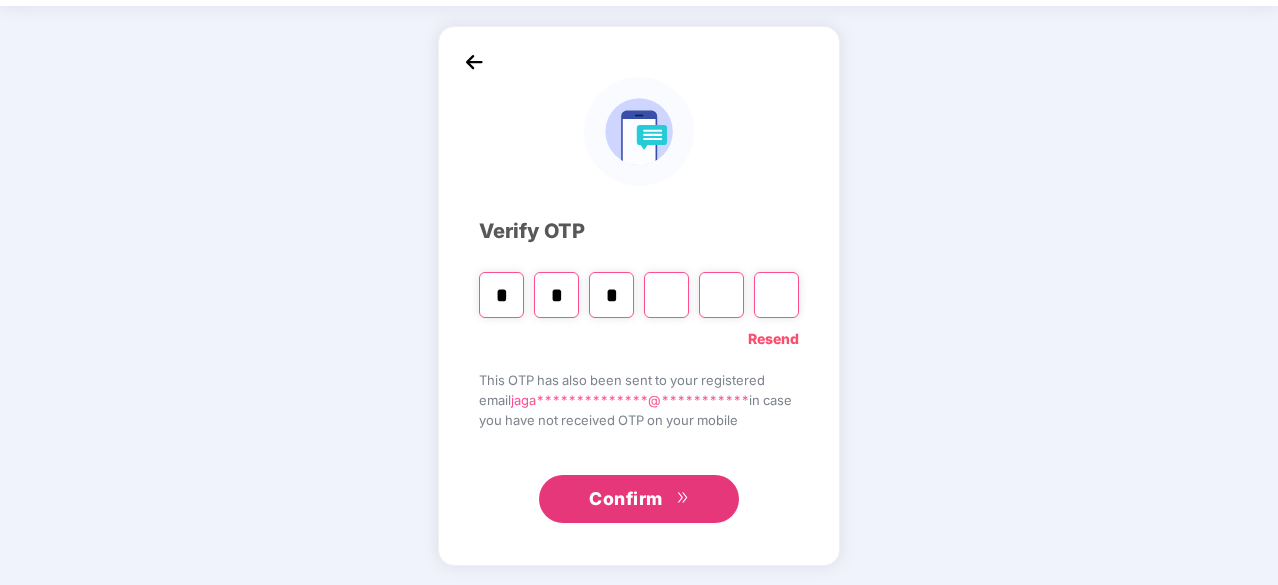 type on "*" 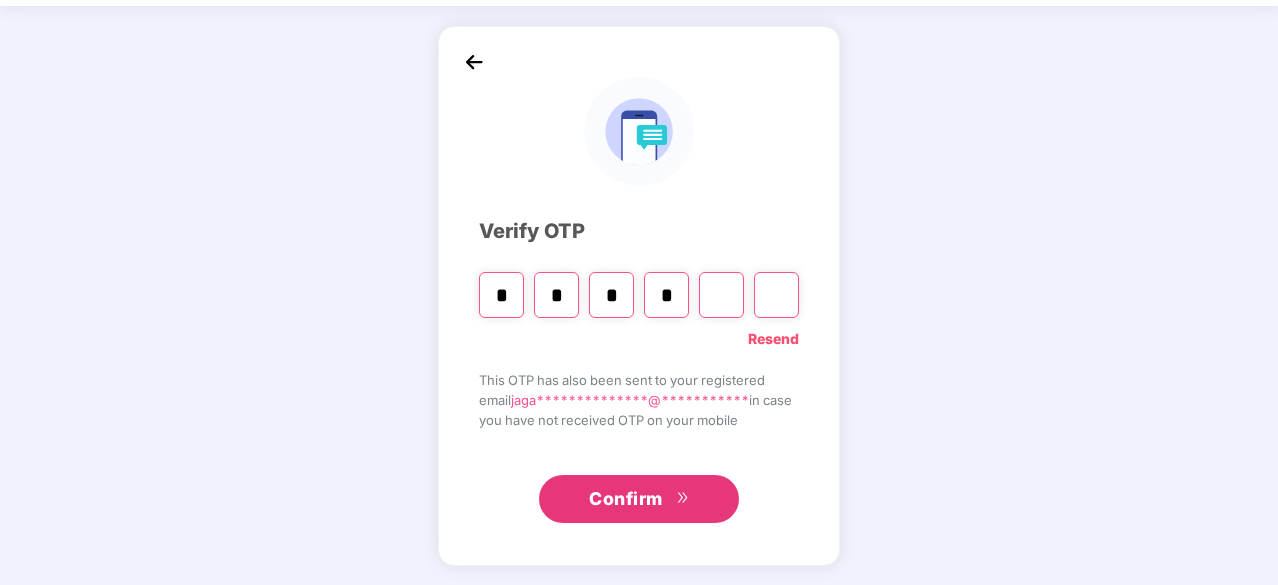 type on "*" 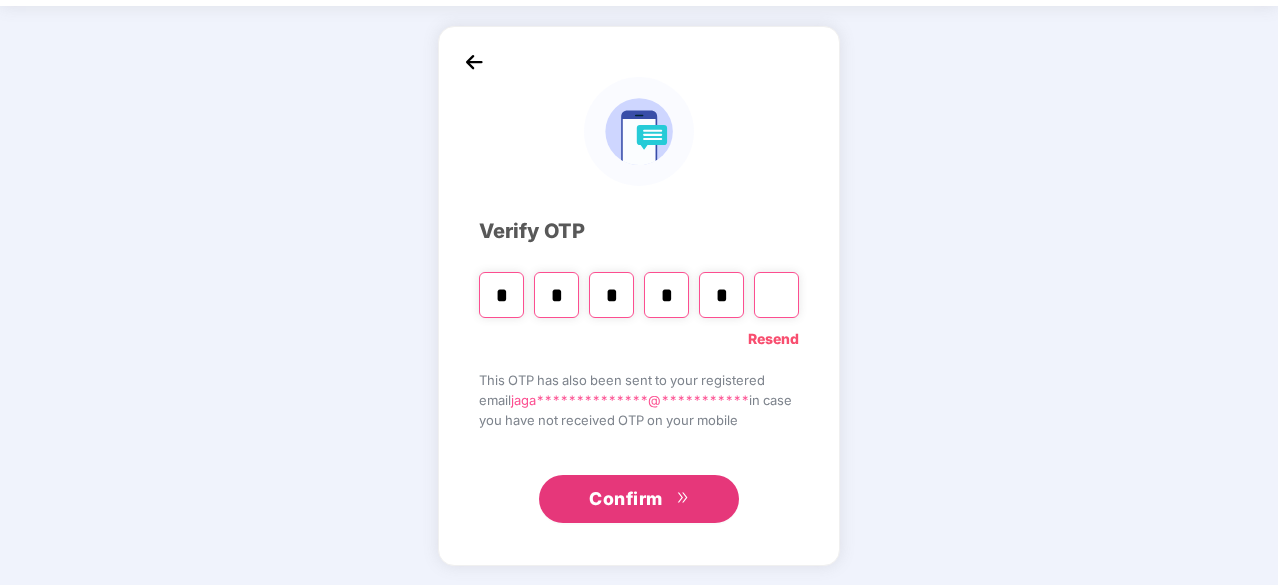 type on "*" 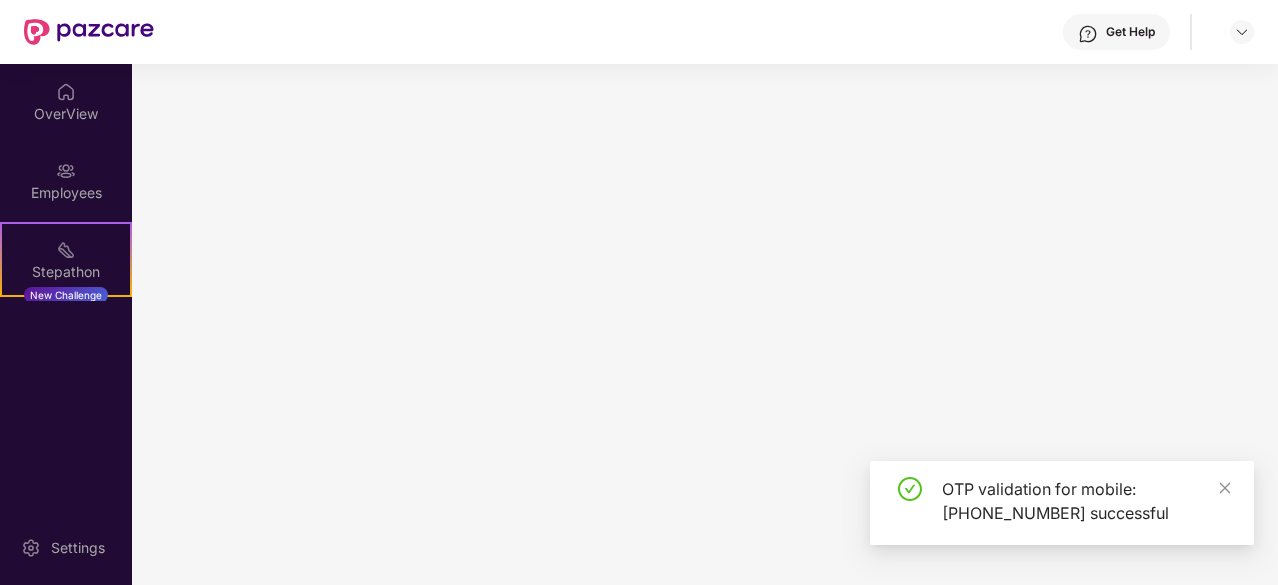 scroll, scrollTop: 0, scrollLeft: 0, axis: both 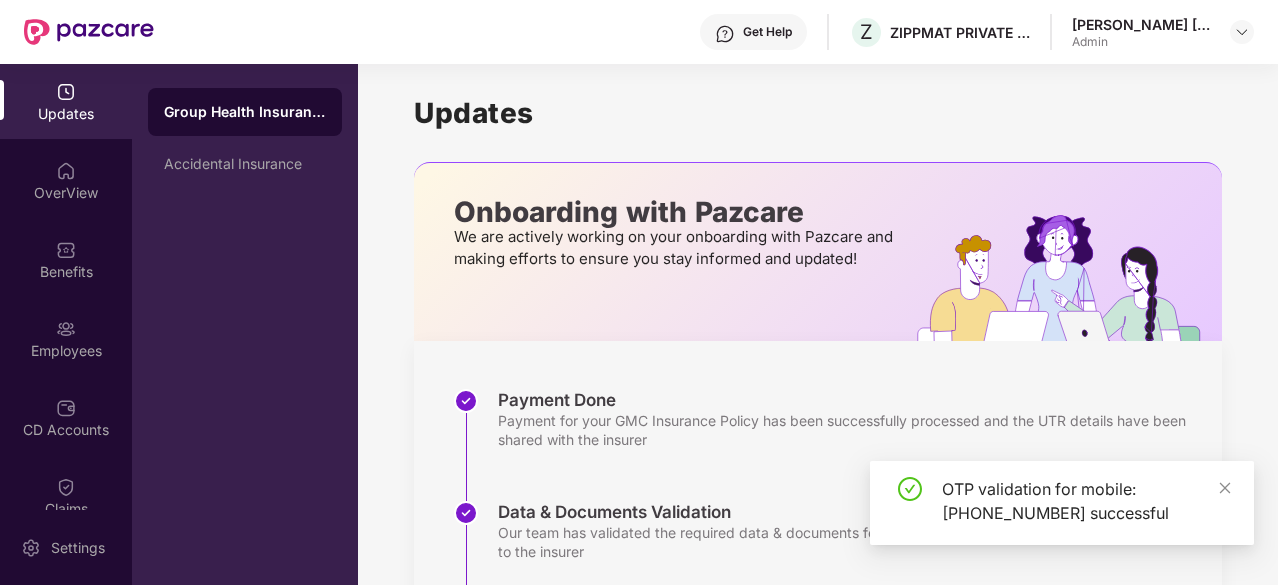 click on "Updates" at bounding box center [66, 114] 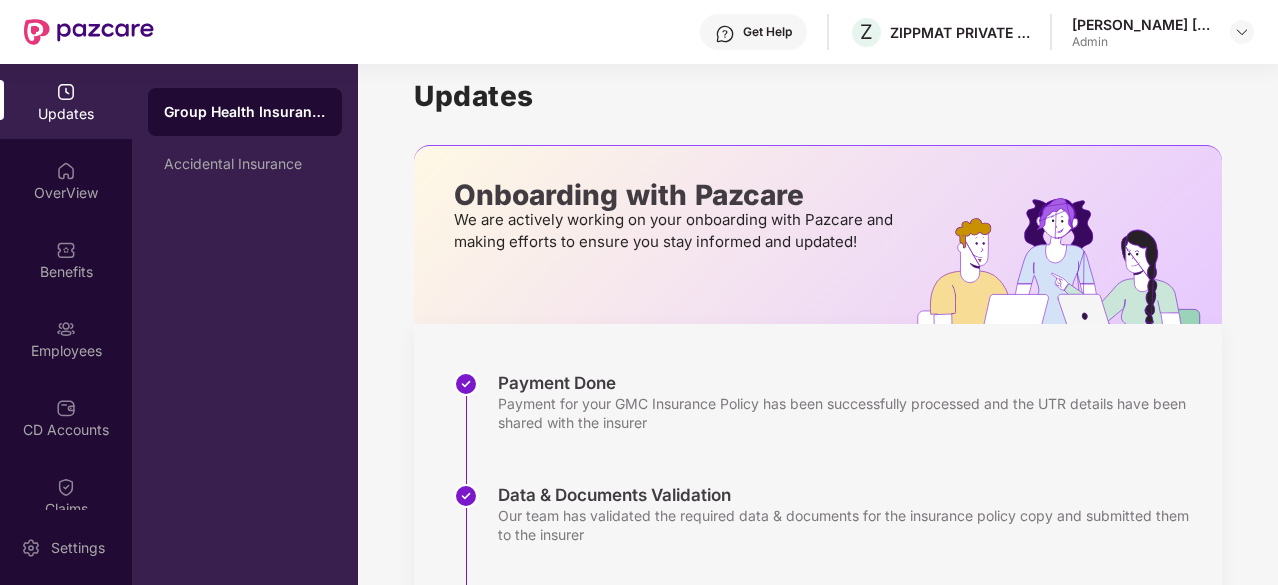 scroll, scrollTop: 0, scrollLeft: 0, axis: both 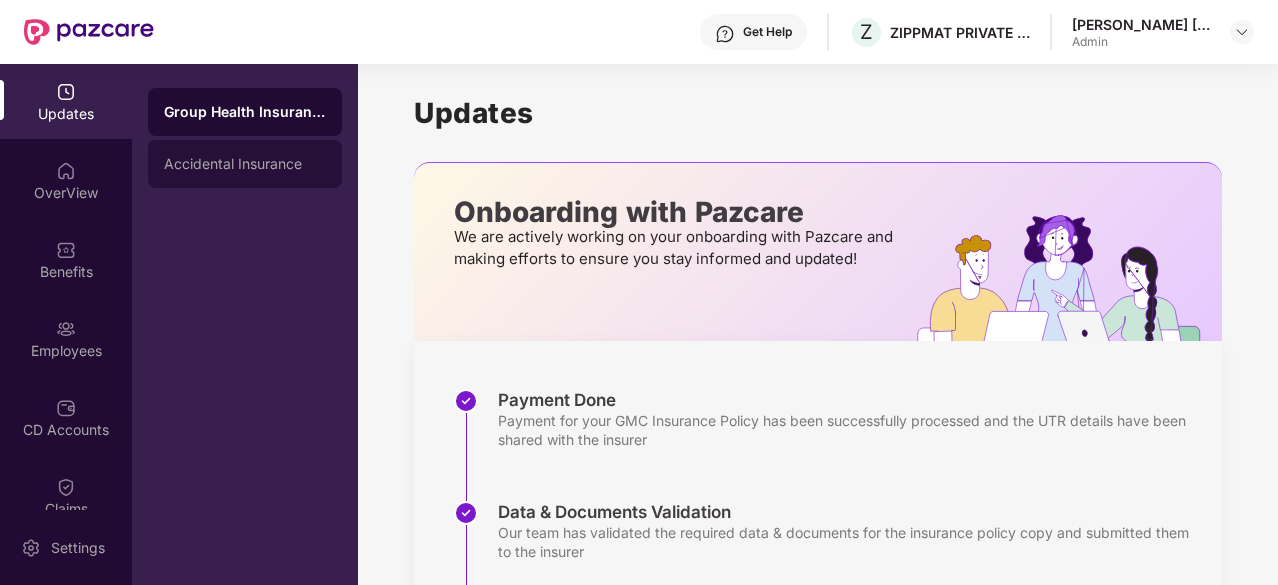 click on "Accidental Insurance" at bounding box center [245, 164] 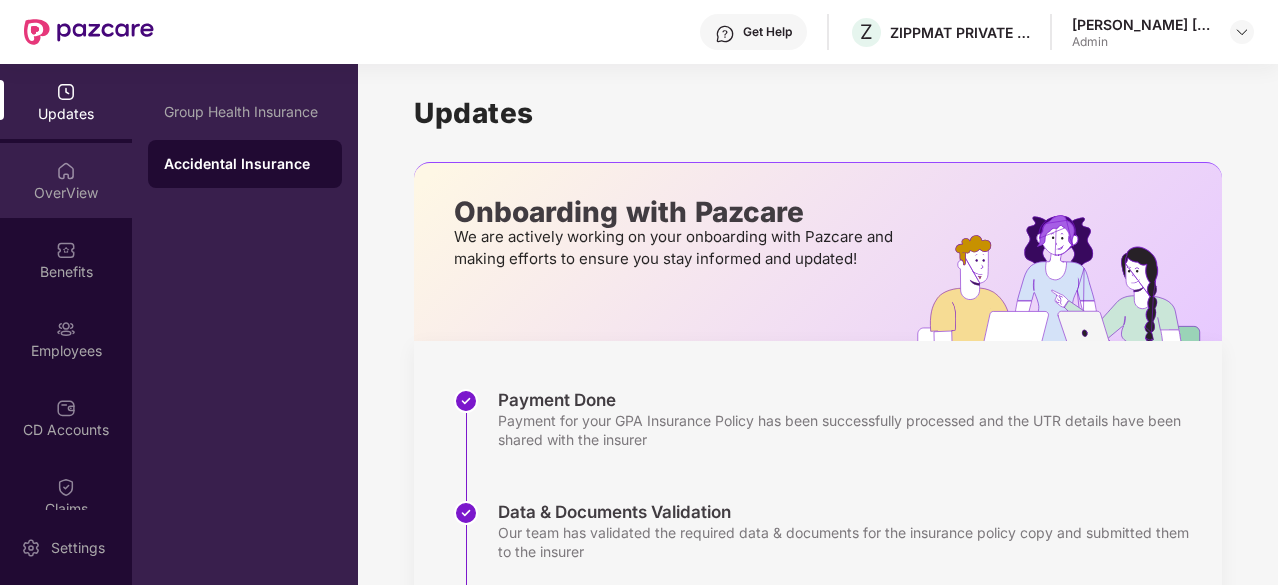 click on "OverView" at bounding box center [66, 193] 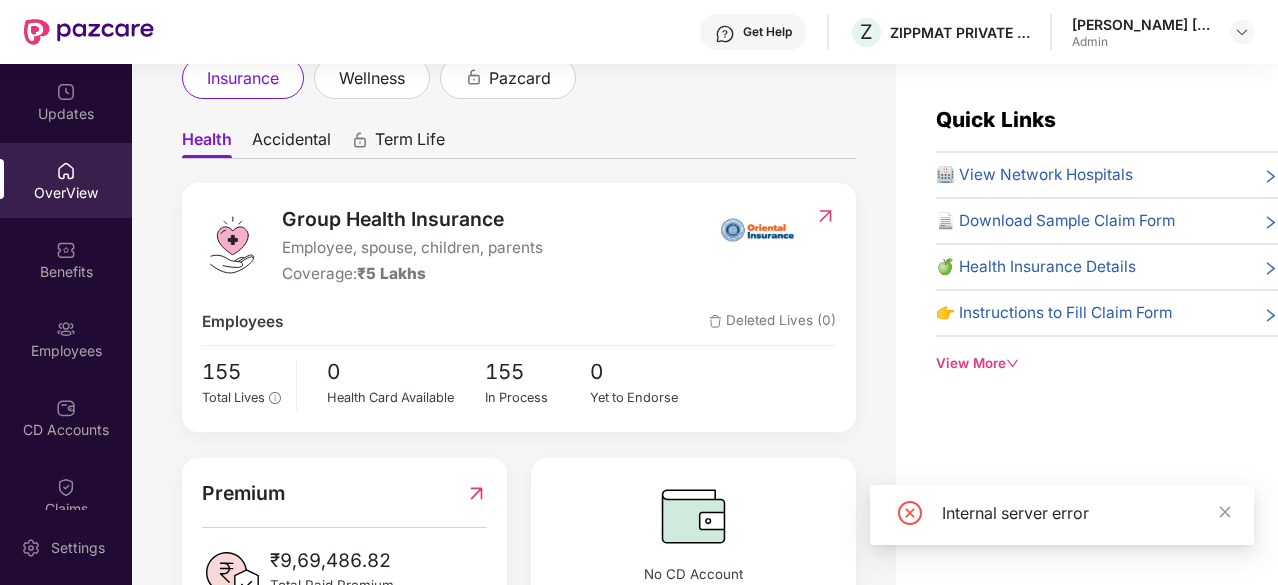 scroll, scrollTop: 0, scrollLeft: 0, axis: both 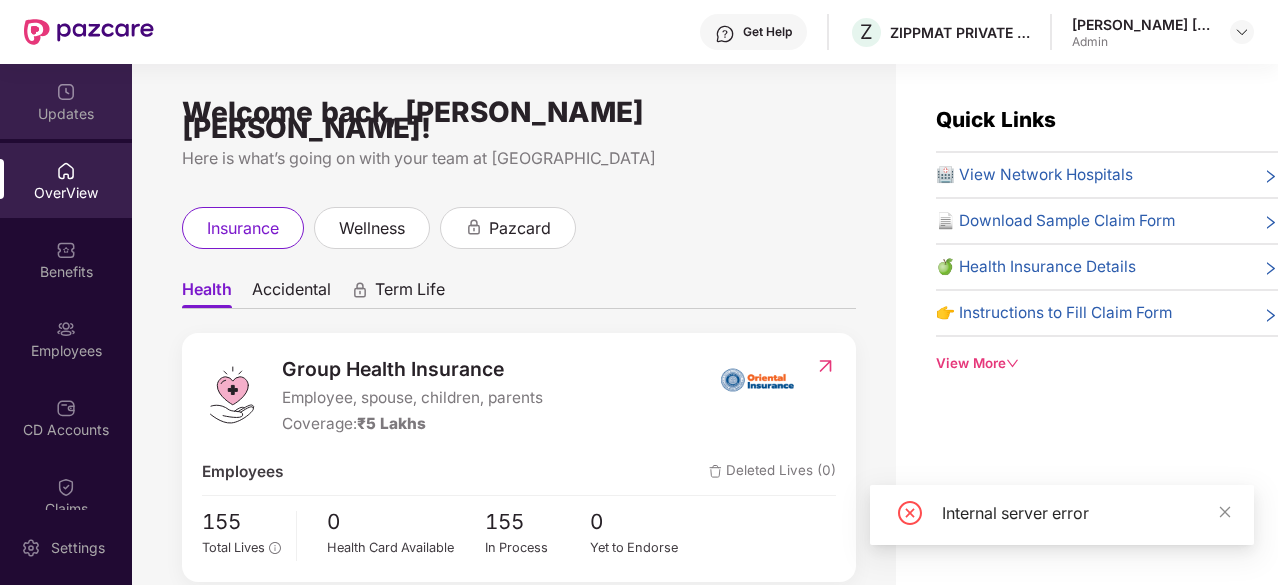 click on "Updates" at bounding box center (66, 114) 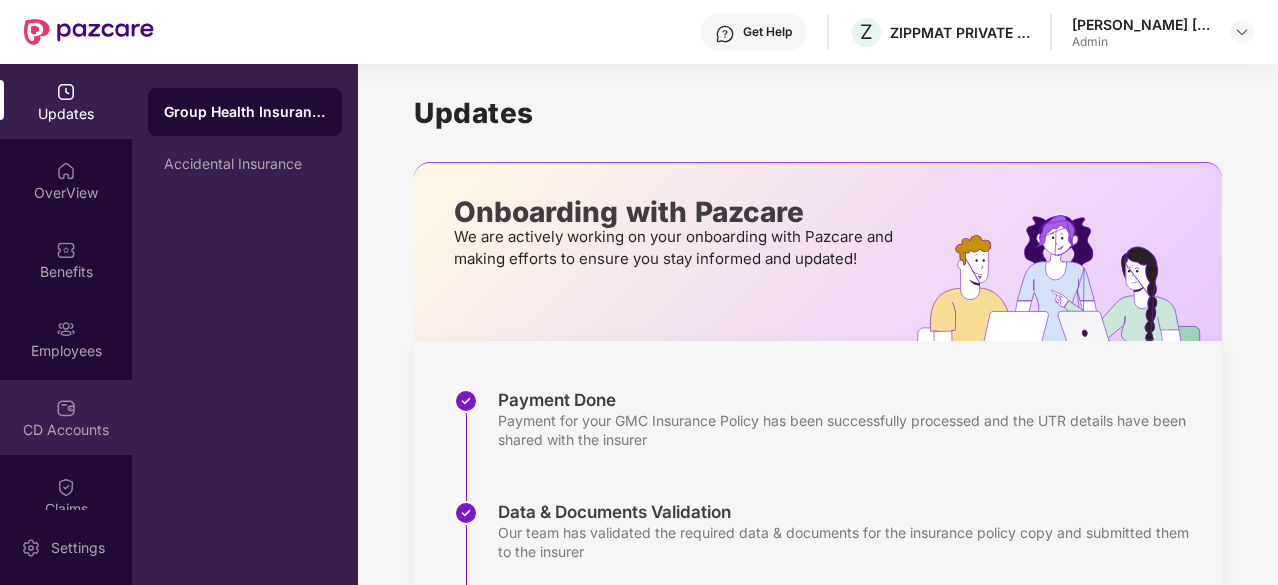 click on "CD Accounts" at bounding box center (66, 417) 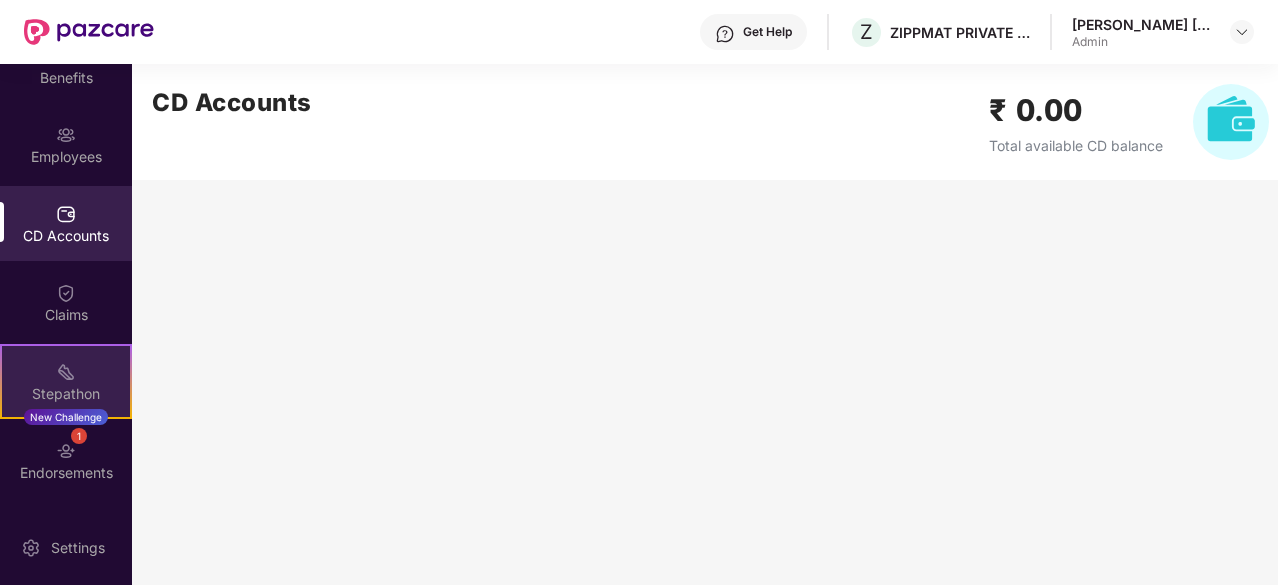 scroll, scrollTop: 264, scrollLeft: 0, axis: vertical 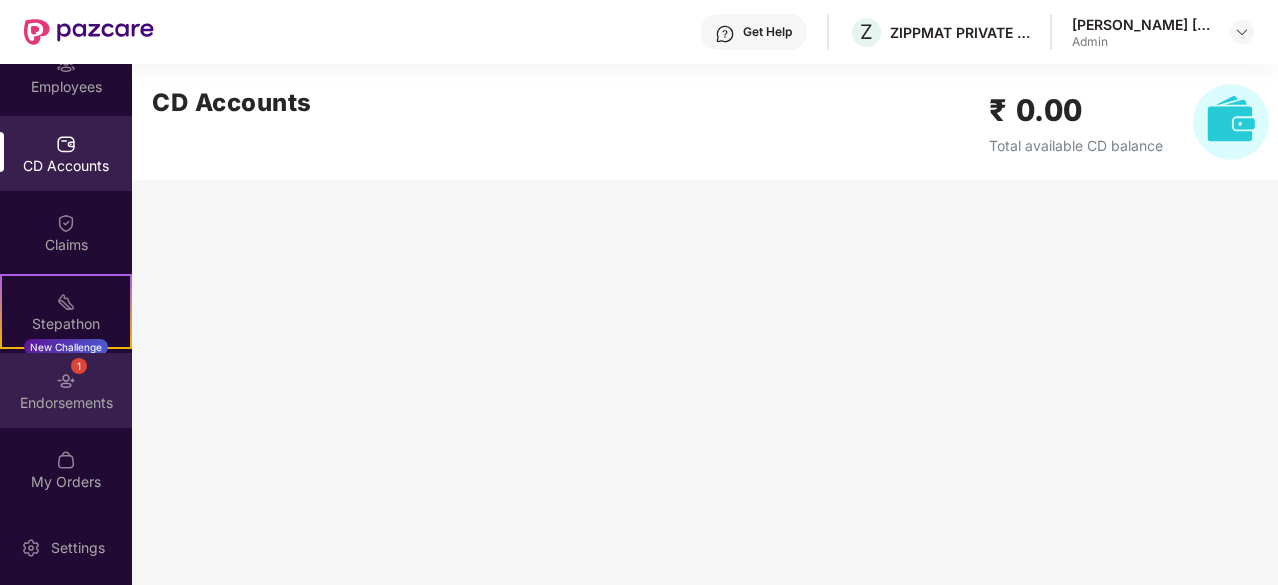 click on "Endorsements" at bounding box center (66, 403) 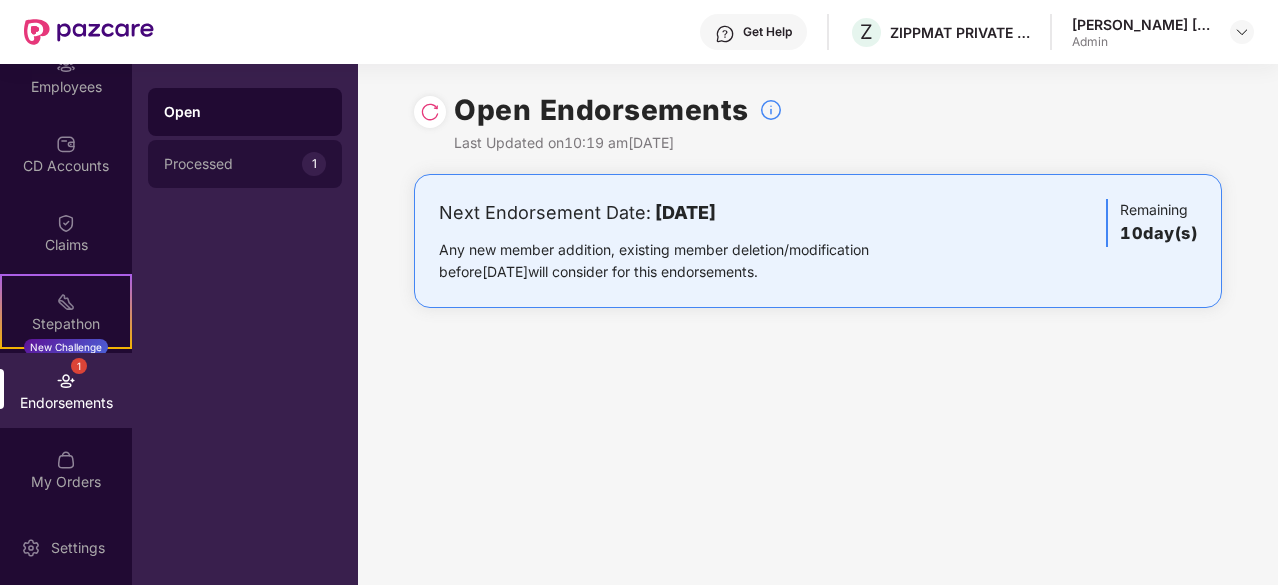 click on "Processed 1" at bounding box center (245, 164) 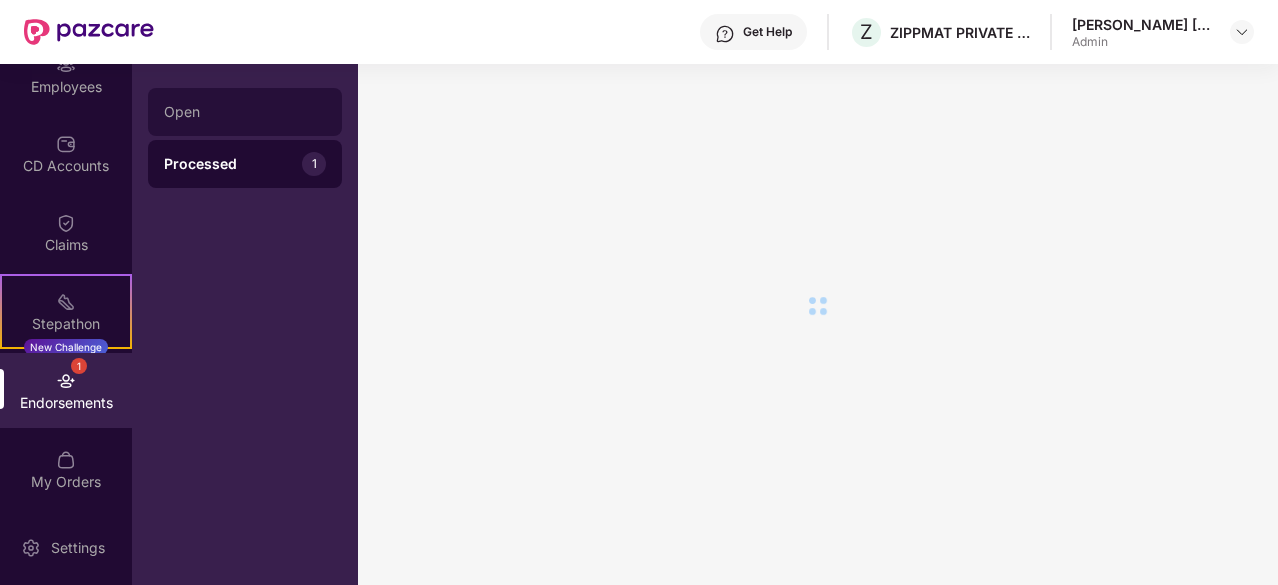 click on "Open" at bounding box center [245, 112] 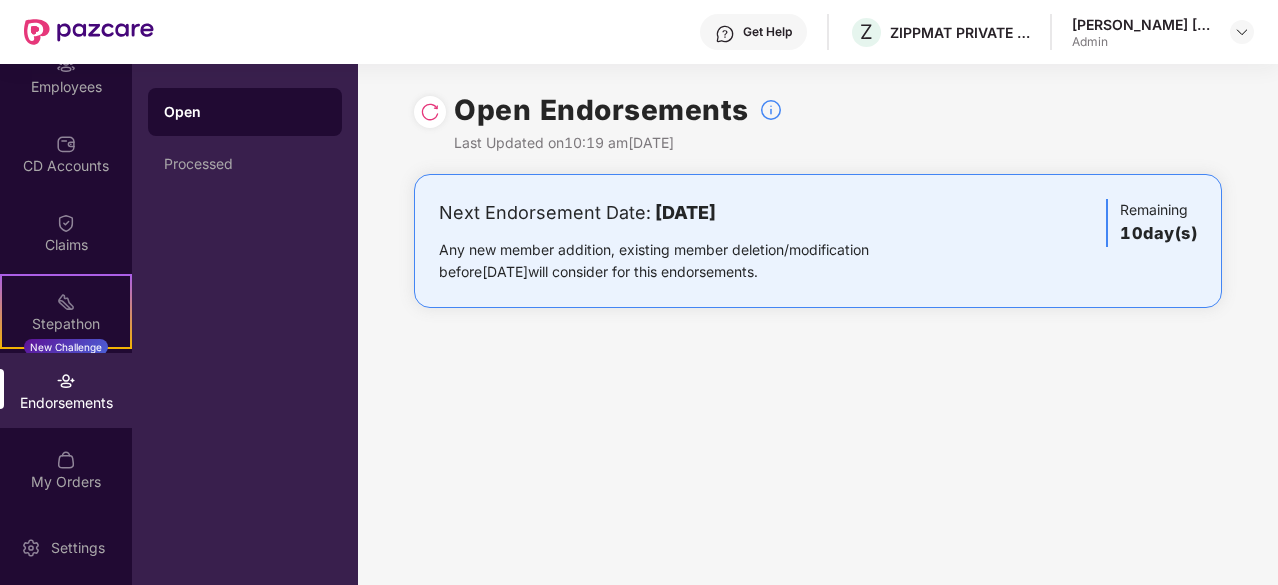 click on "Next Endorsement Date: 24 July 2025 Any new member addition, existing member deletion/modification before  24 July 2025  will consider for this endorsements. Remaining 10  day(s)" at bounding box center [818, 241] 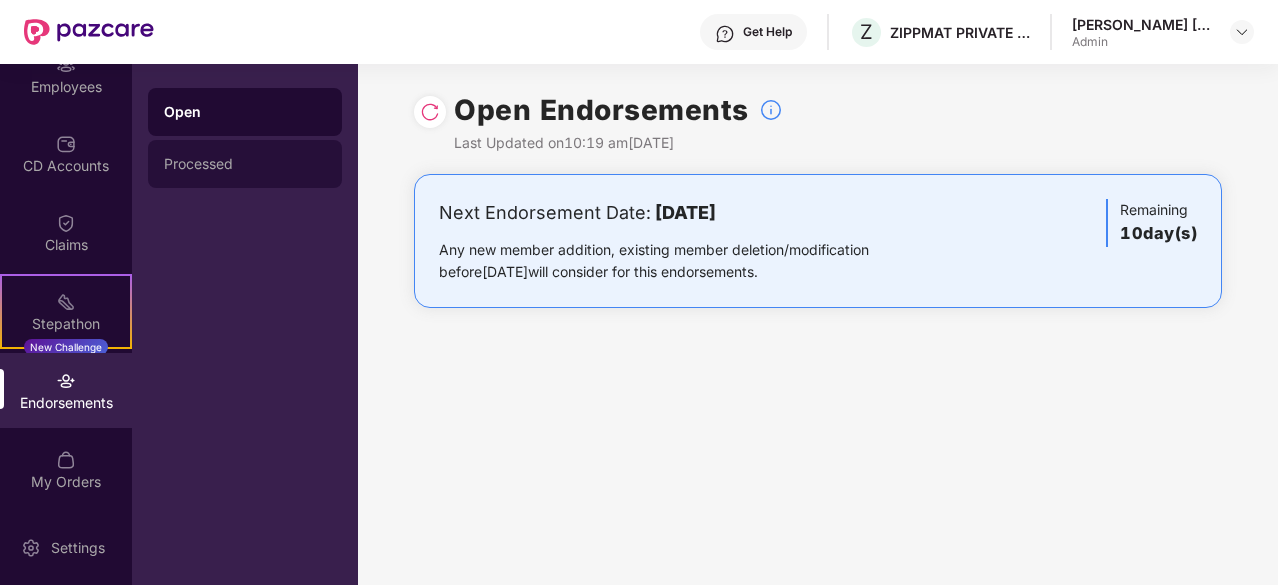 click on "Processed" at bounding box center [245, 164] 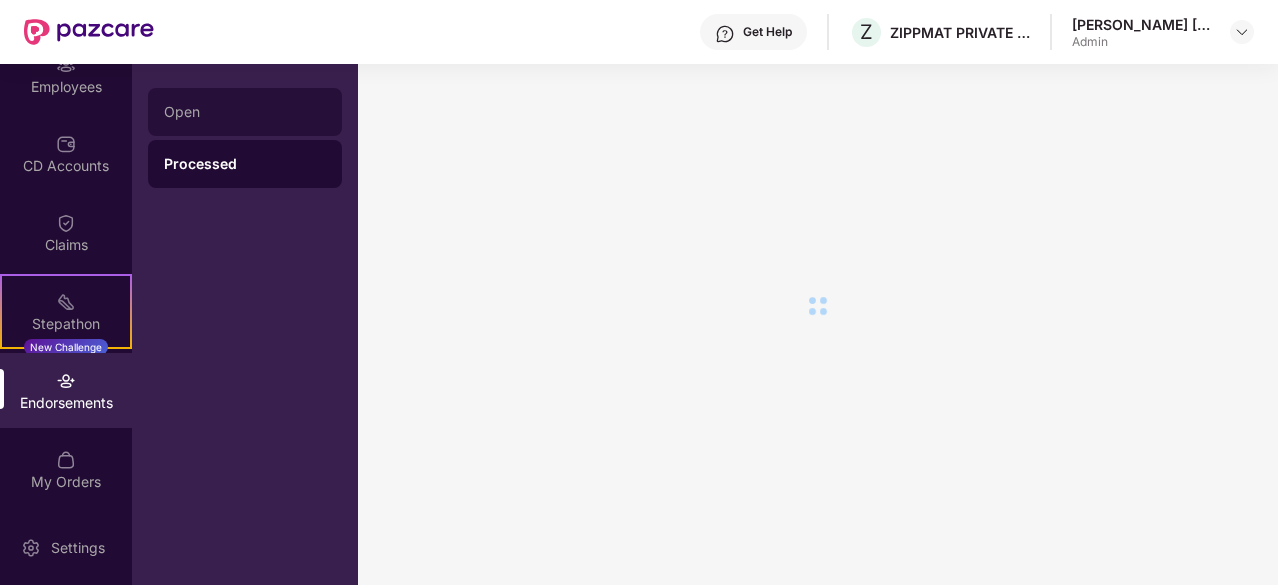 click on "Open" at bounding box center (245, 112) 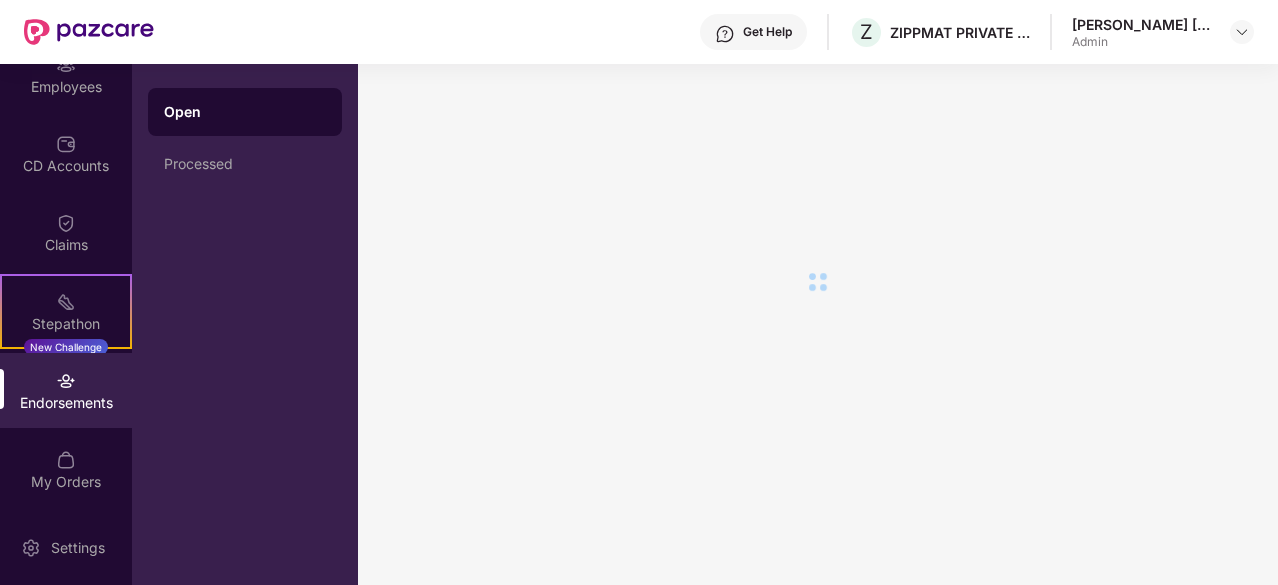 click on "Open" at bounding box center [245, 112] 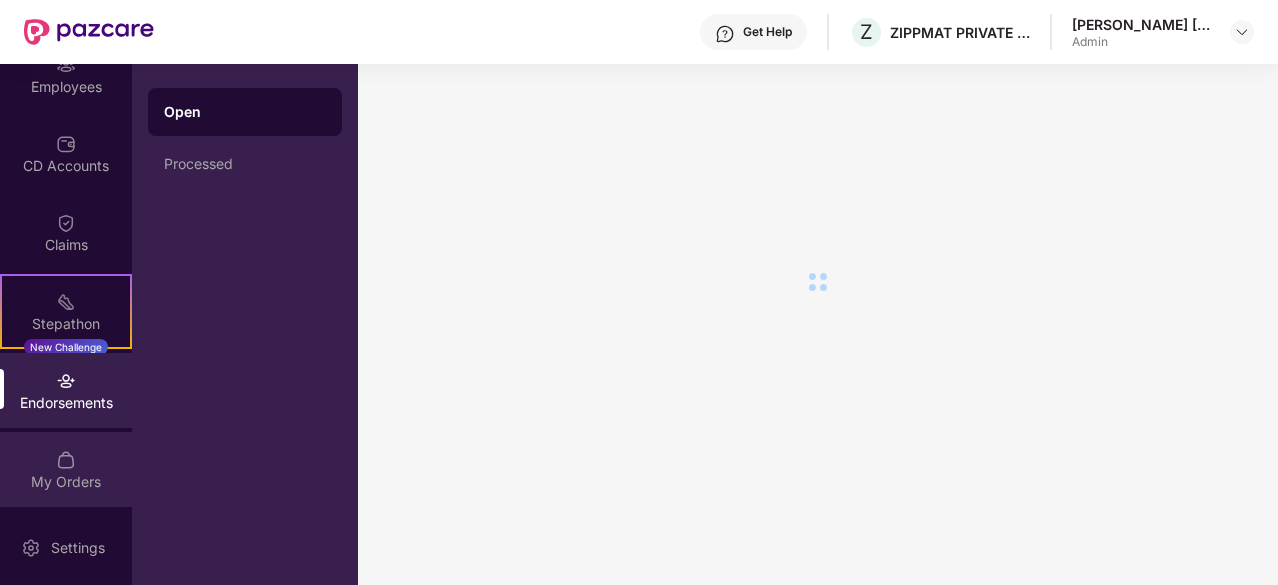 scroll, scrollTop: 0, scrollLeft: 0, axis: both 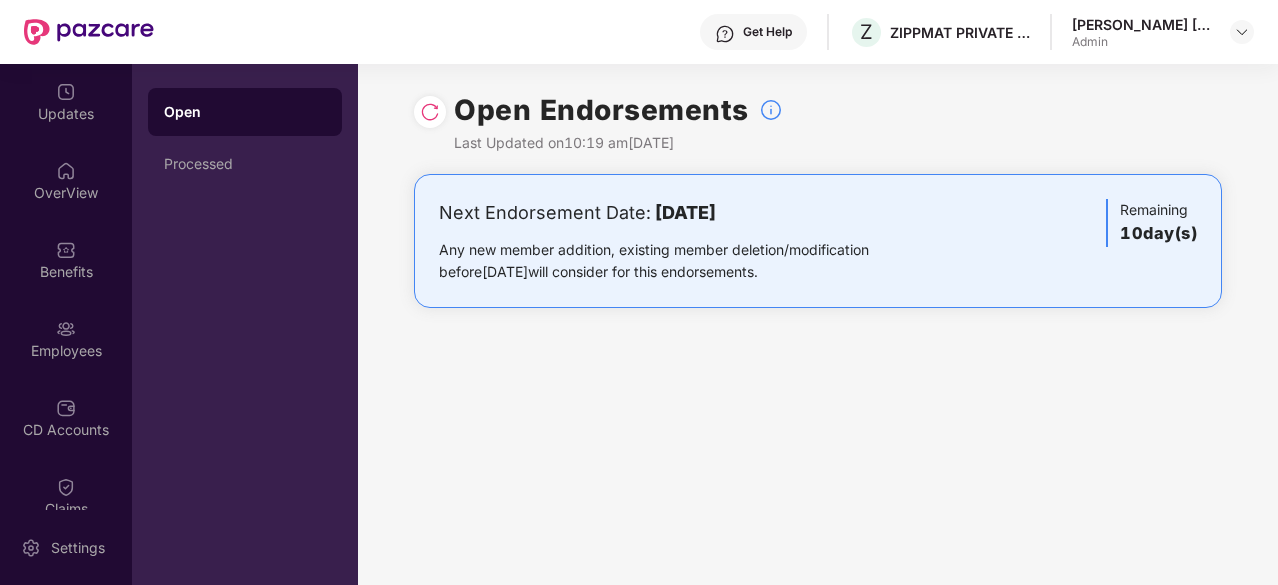 drag, startPoint x: 714, startPoint y: 196, endPoint x: 780, endPoint y: 117, distance: 102.941734 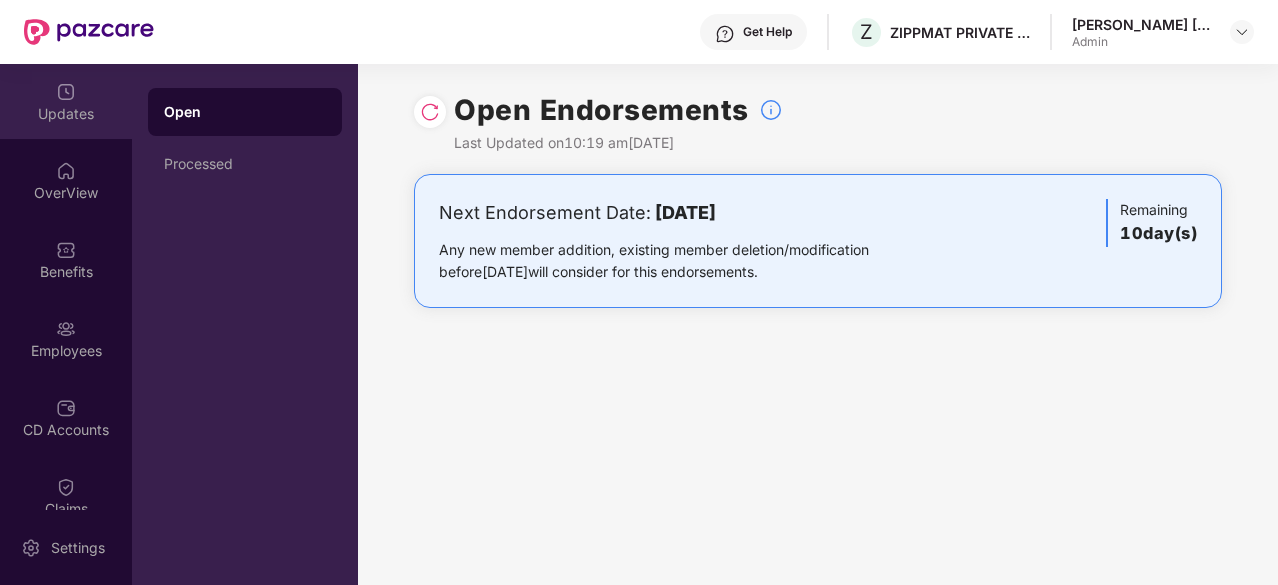 click on "Updates" at bounding box center (66, 114) 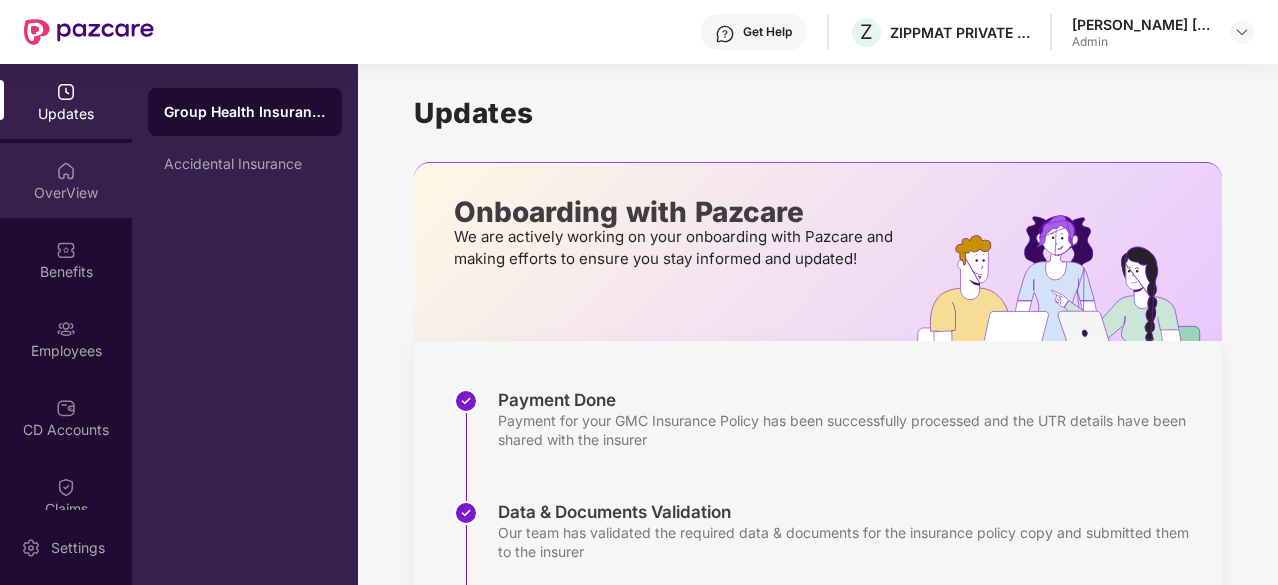 click on "OverView" at bounding box center [66, 180] 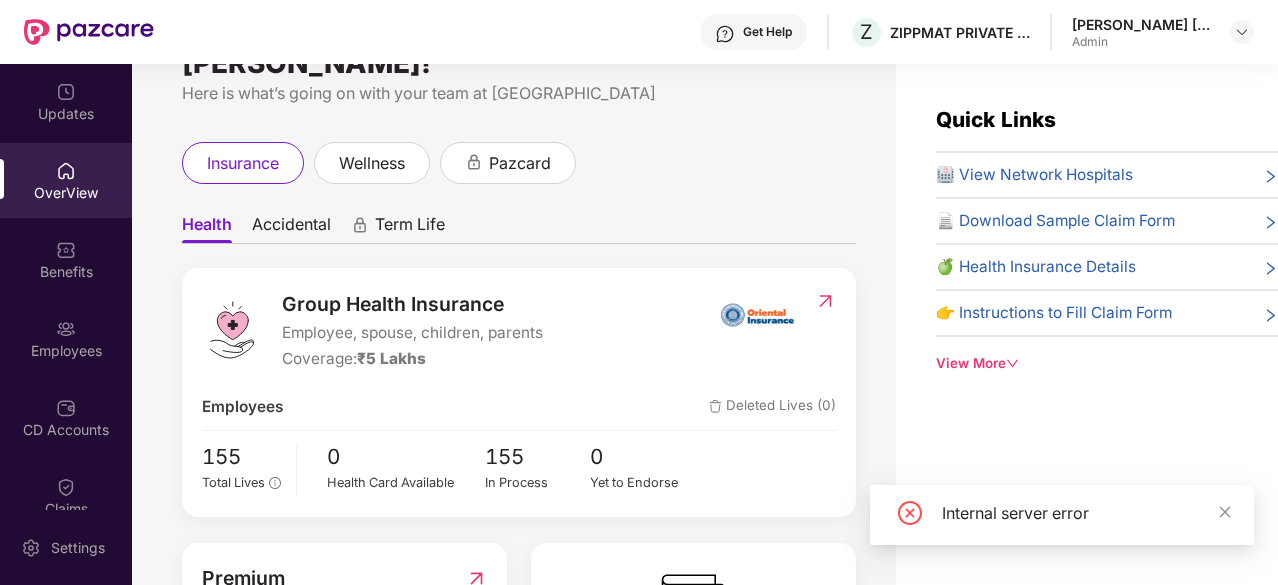 scroll, scrollTop: 228, scrollLeft: 0, axis: vertical 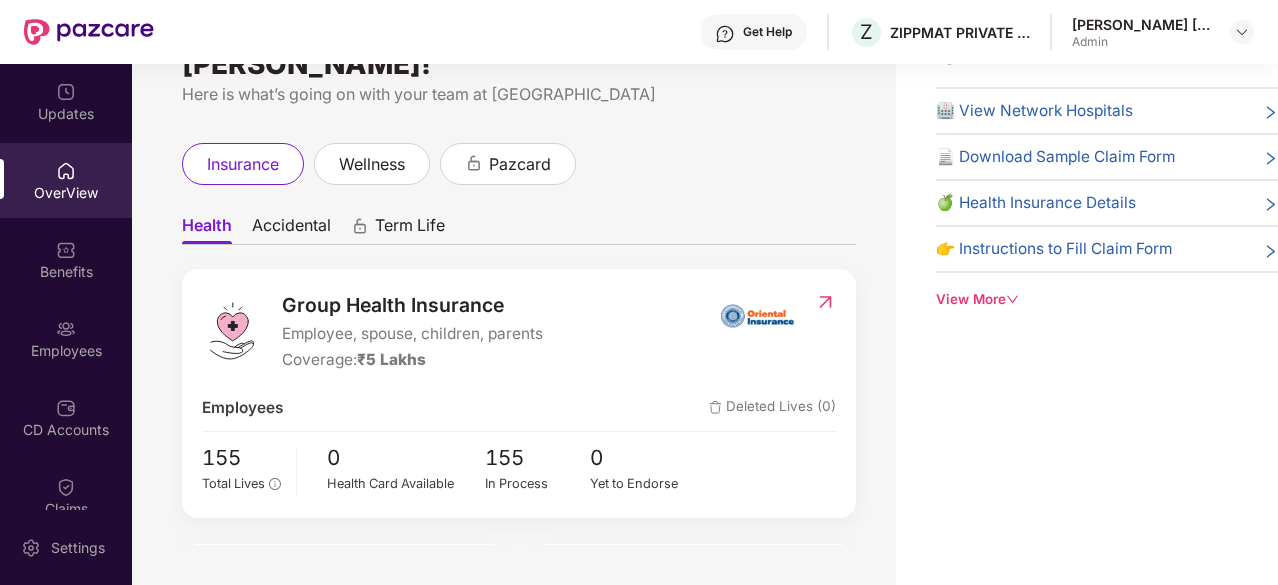 click on "View More" at bounding box center (1107, 299) 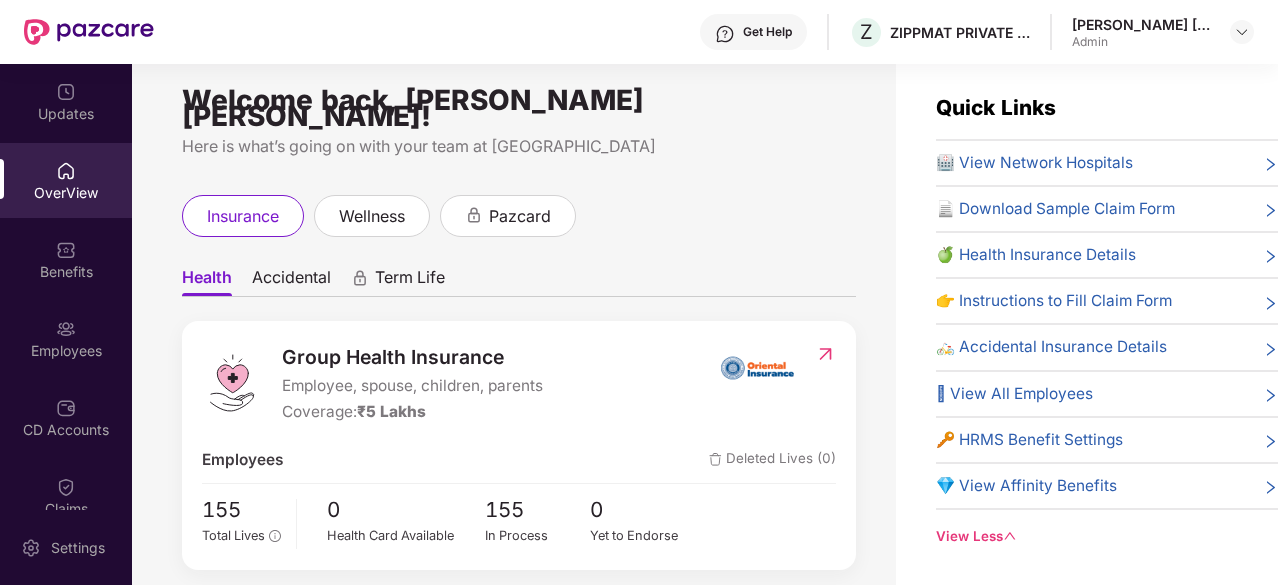 scroll, scrollTop: 0, scrollLeft: 0, axis: both 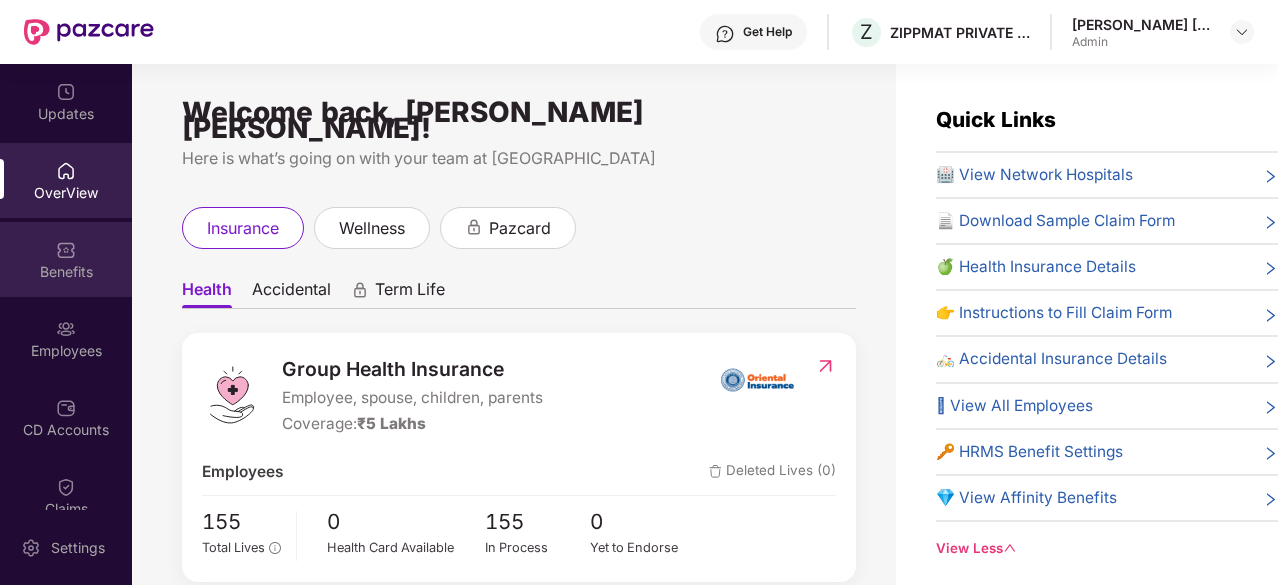 click at bounding box center (66, 250) 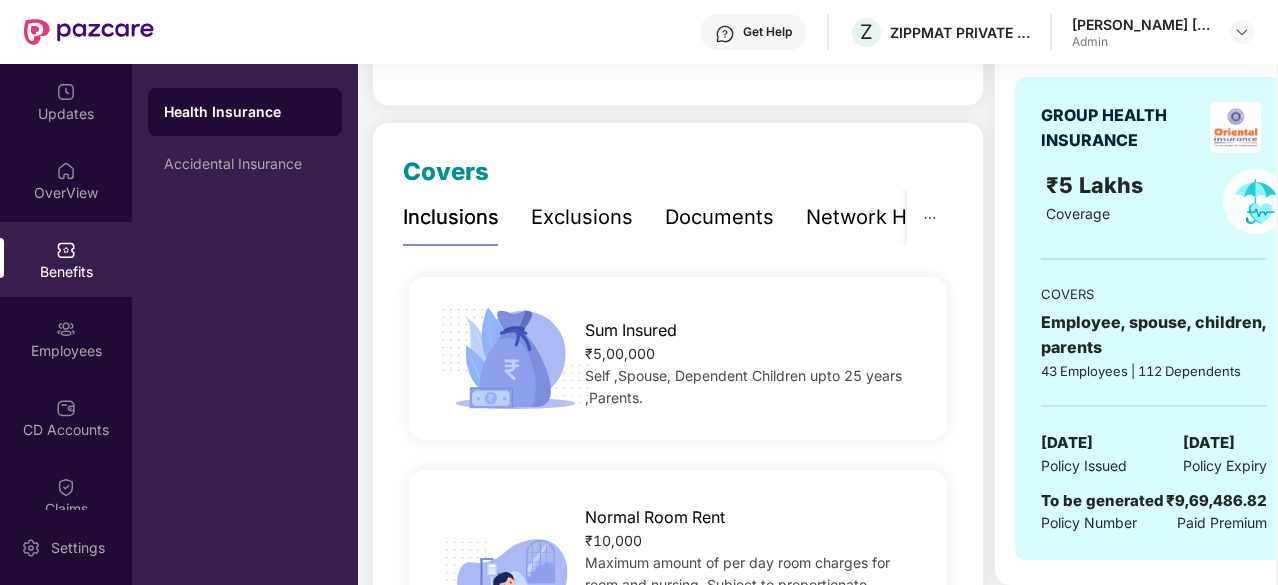 scroll, scrollTop: 208, scrollLeft: 0, axis: vertical 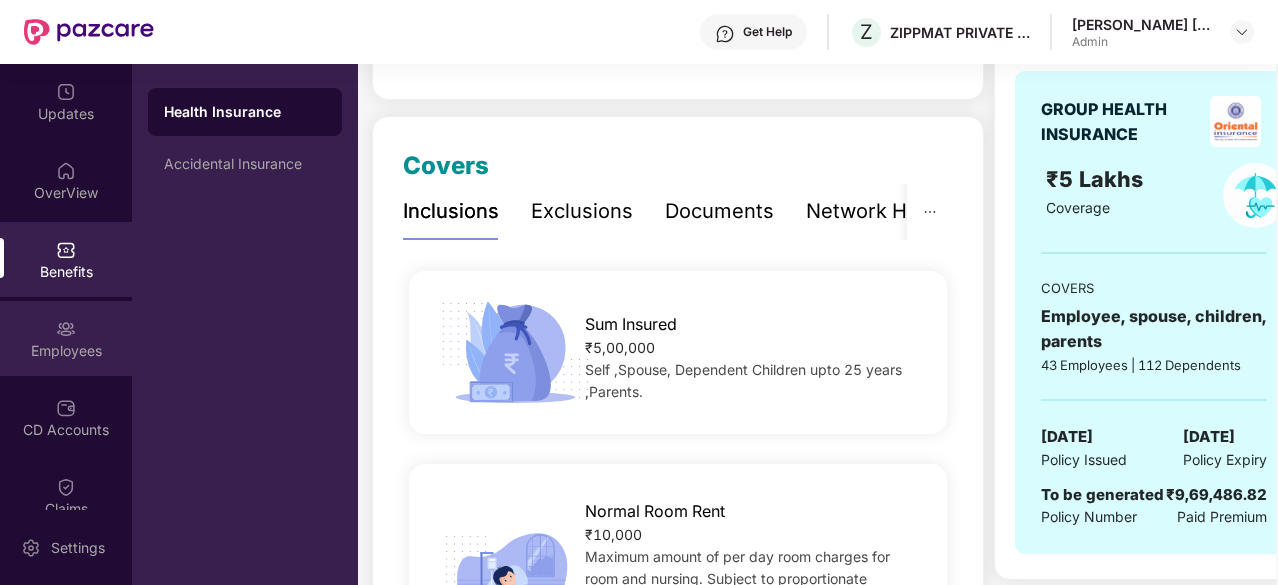 click on "Employees" at bounding box center (66, 338) 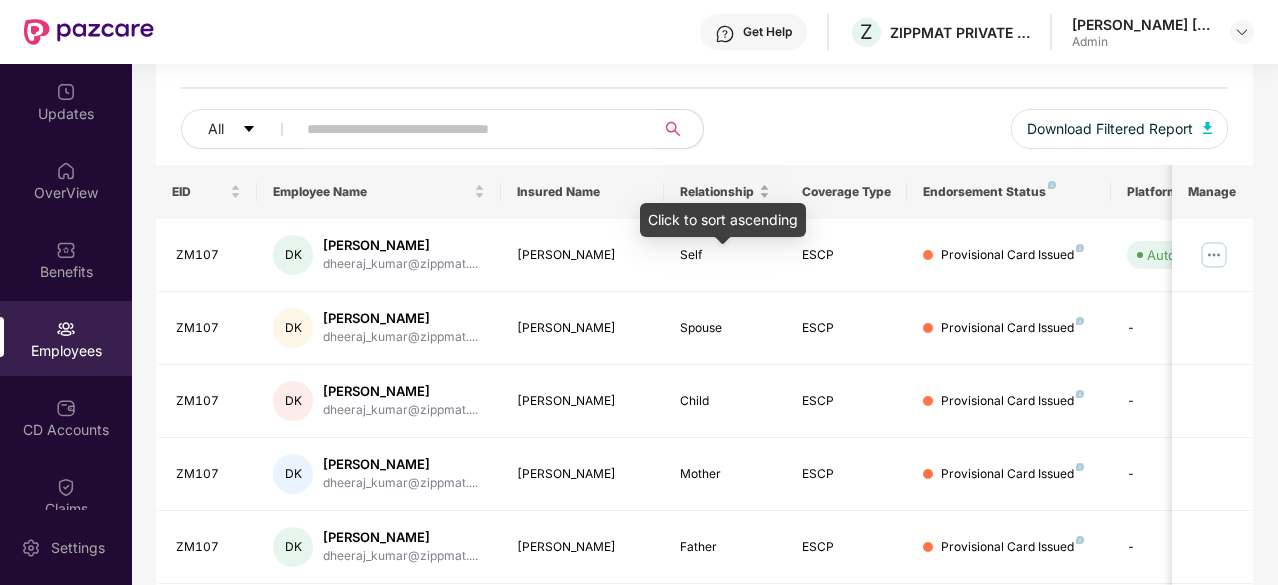 scroll, scrollTop: 0, scrollLeft: 0, axis: both 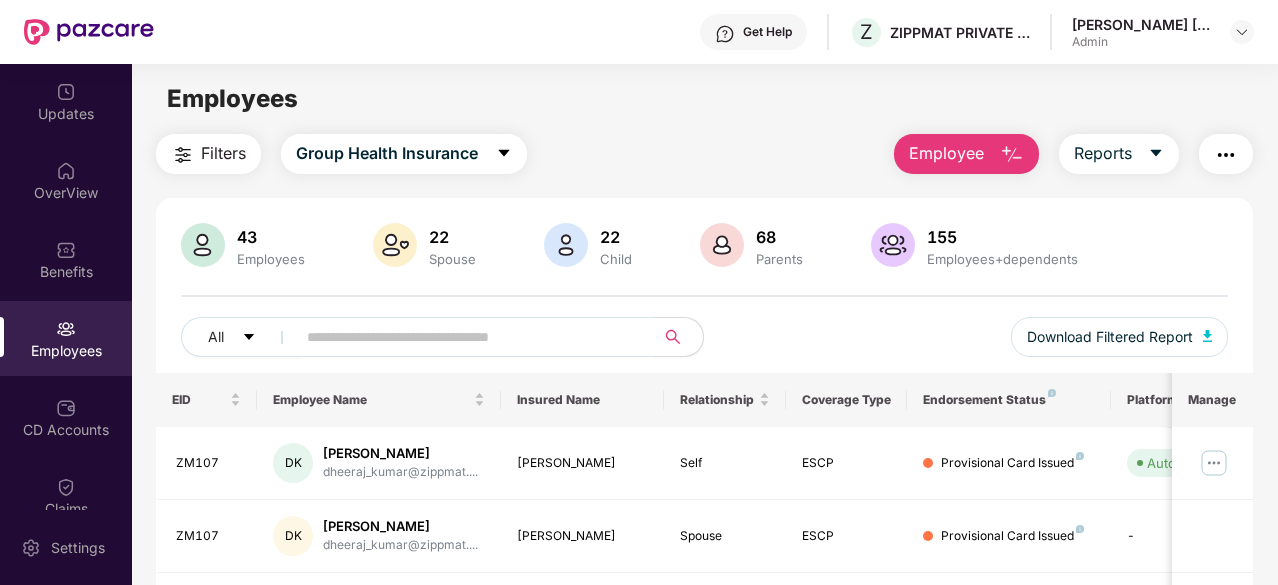 click at bounding box center (1012, 155) 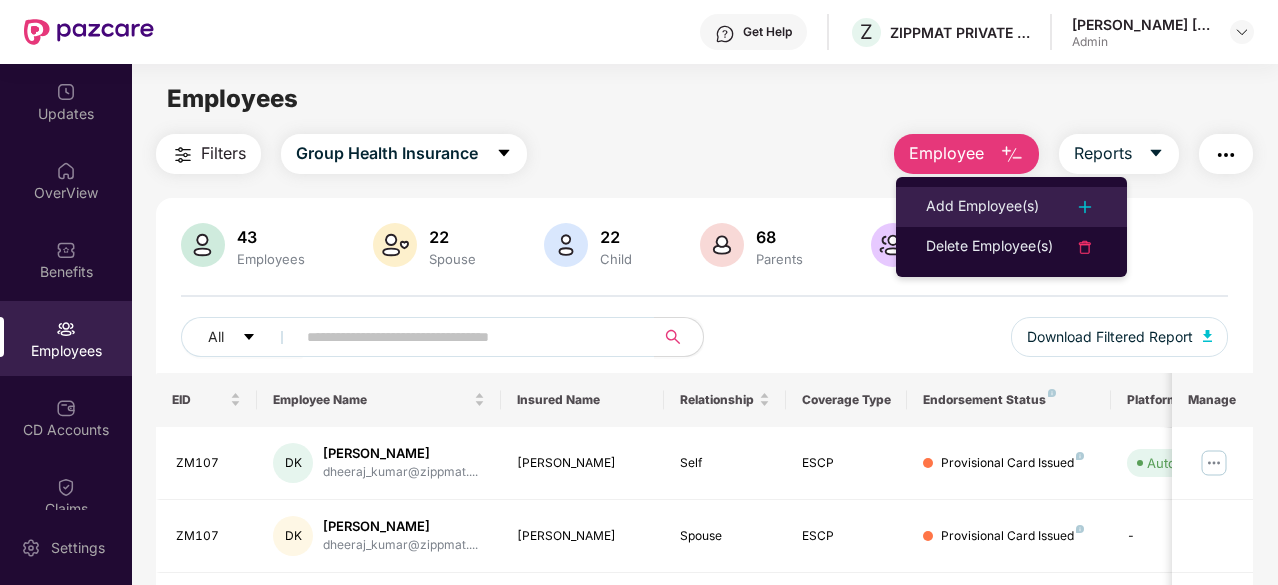 click on "Add Employee(s)" at bounding box center [982, 207] 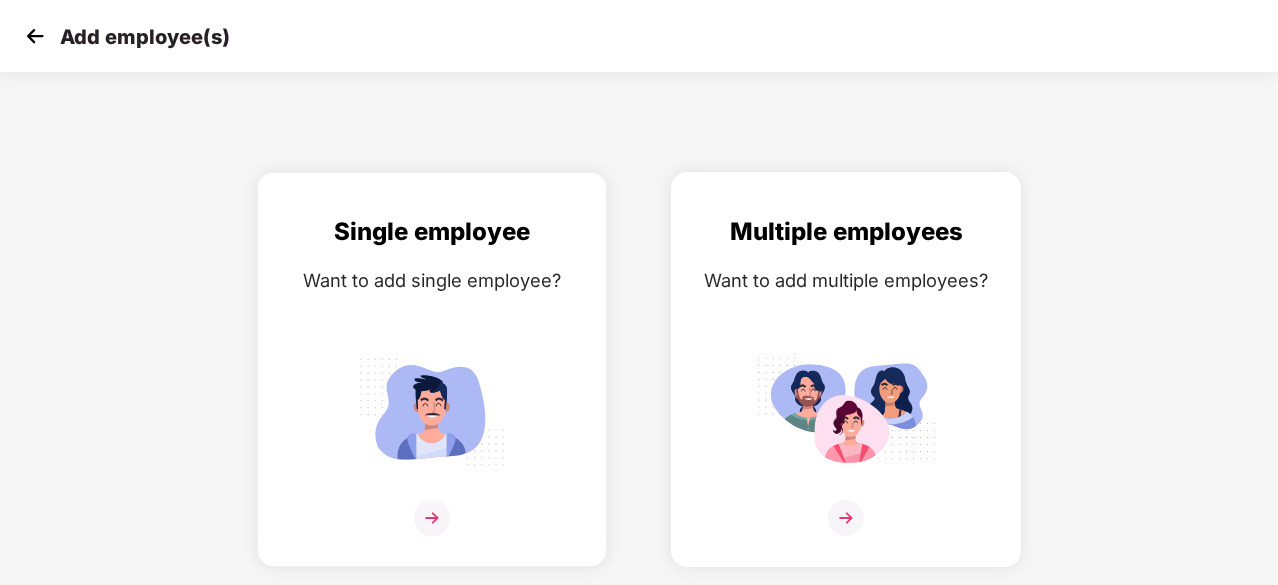 click at bounding box center [846, 411] 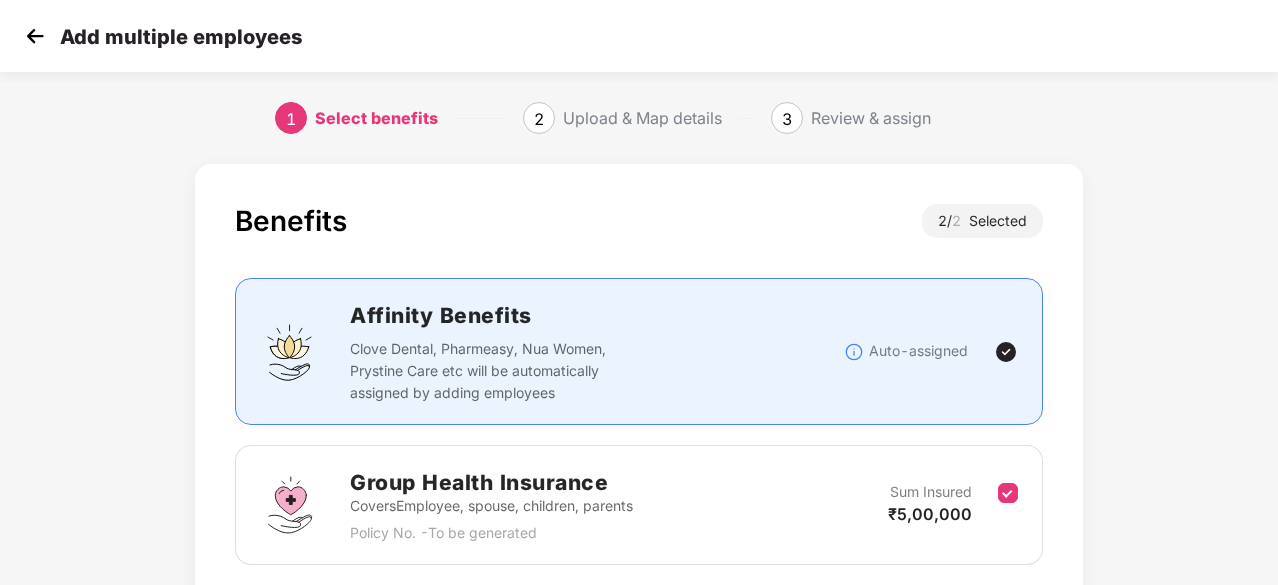 scroll, scrollTop: 292, scrollLeft: 0, axis: vertical 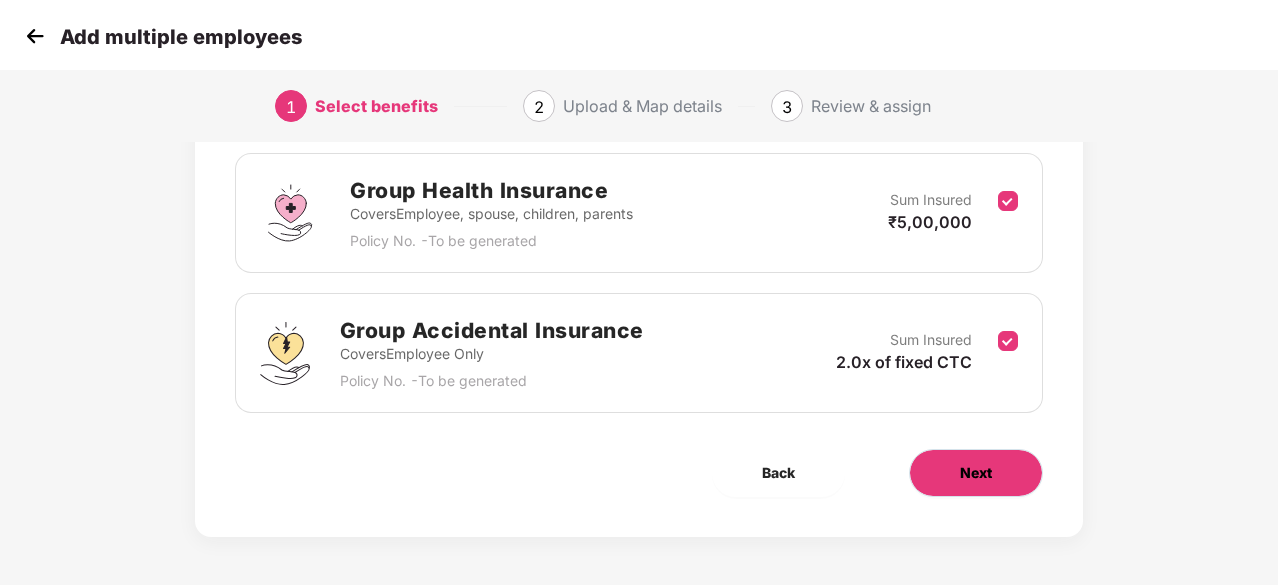 click on "Next" at bounding box center [976, 473] 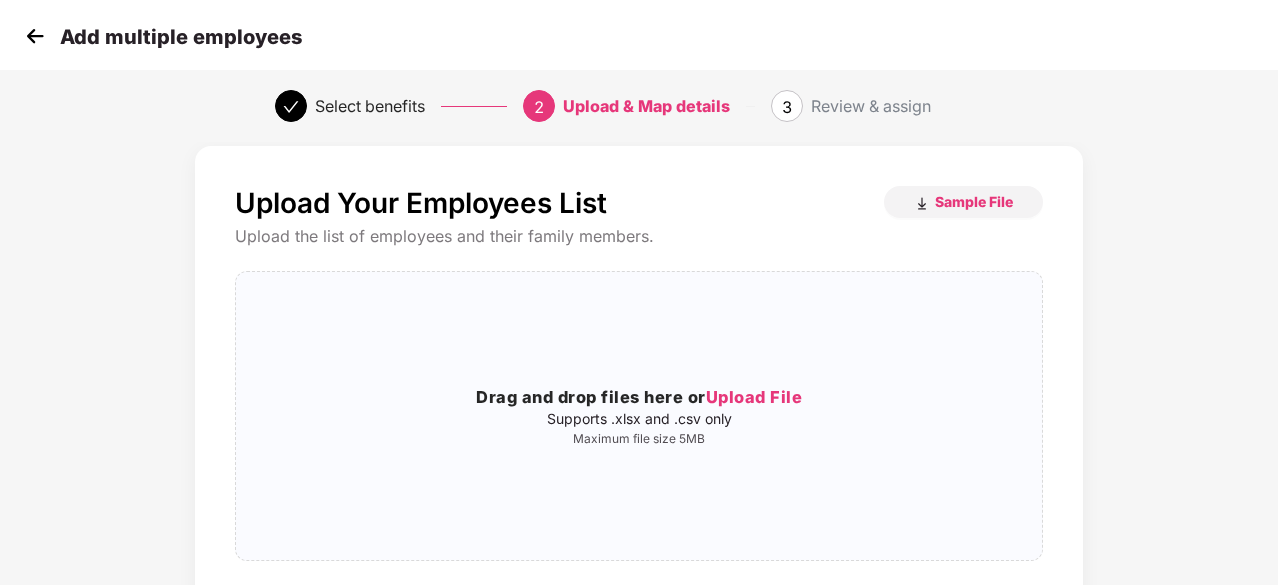 scroll, scrollTop: 0, scrollLeft: 0, axis: both 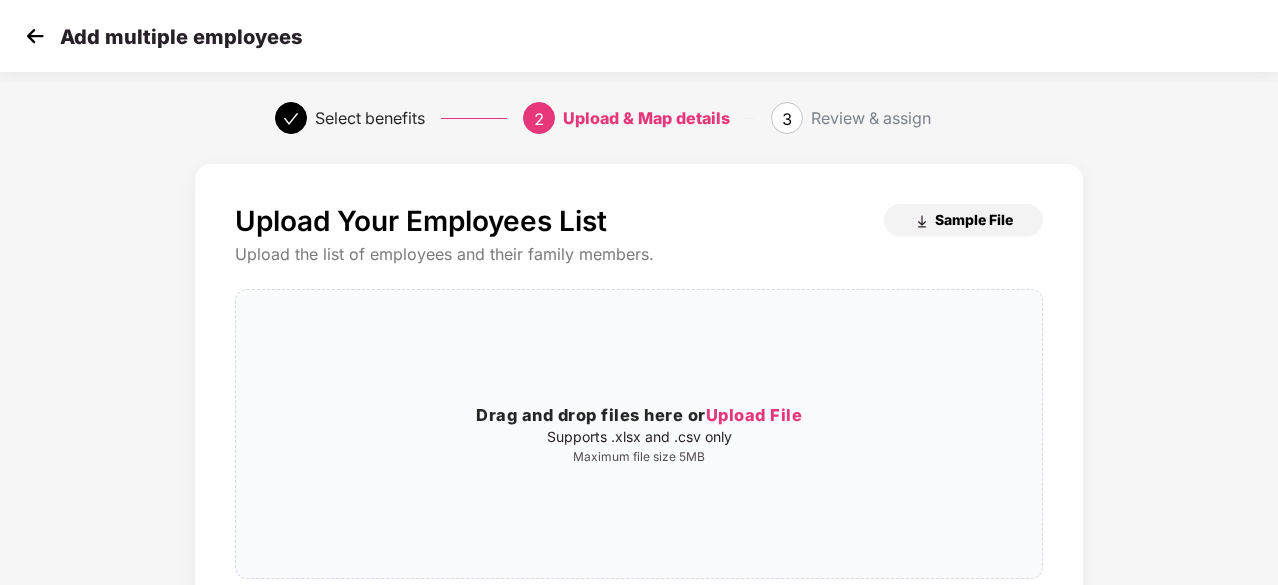 click on "Sample File" at bounding box center [974, 219] 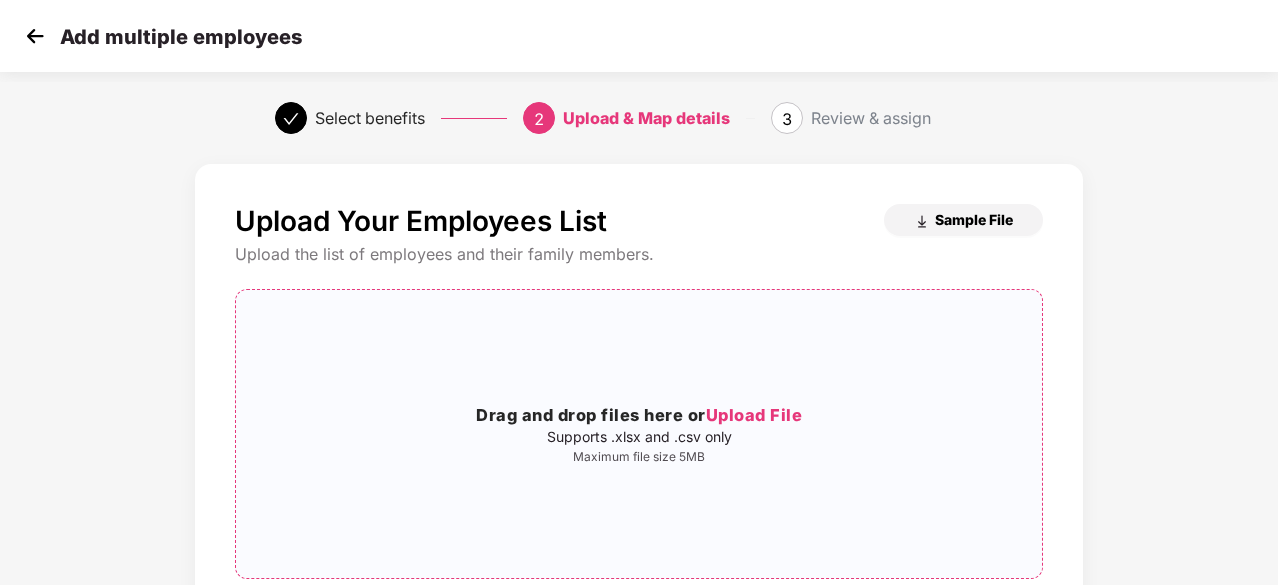 scroll, scrollTop: 1, scrollLeft: 1, axis: both 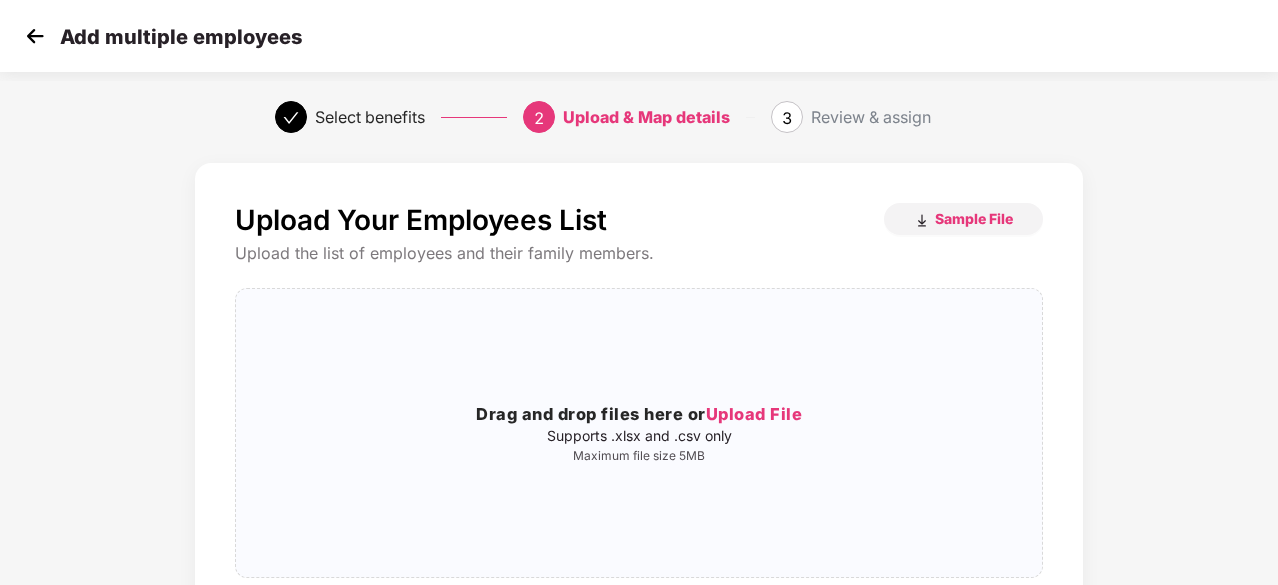 click on "Add multiple employees" at bounding box center (639, 36) 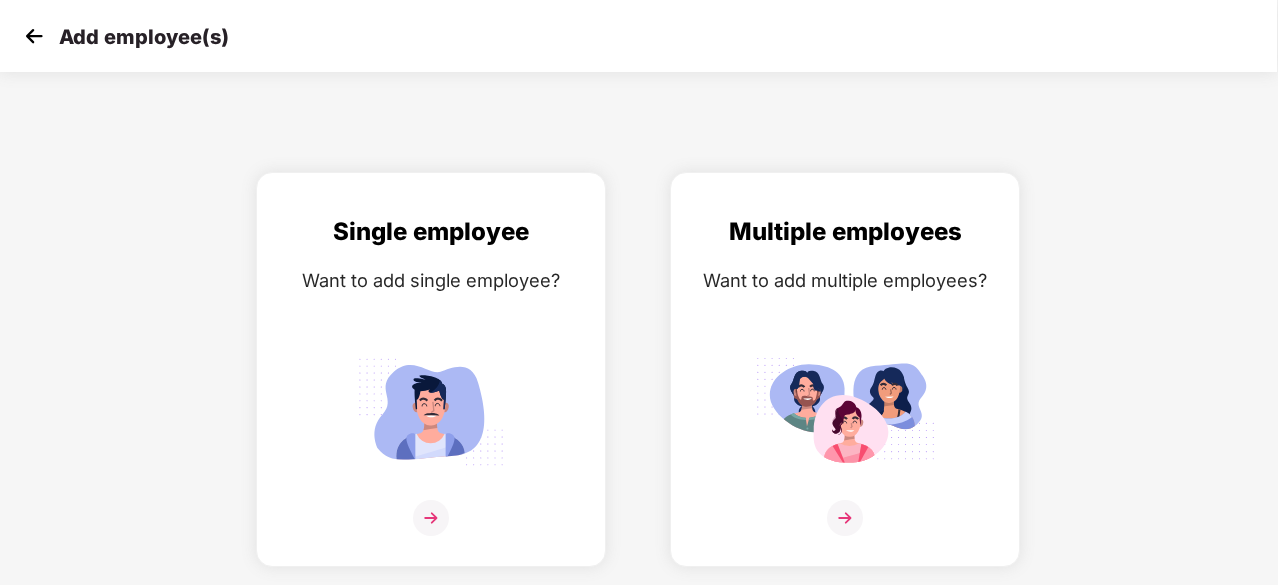 scroll, scrollTop: 0, scrollLeft: 0, axis: both 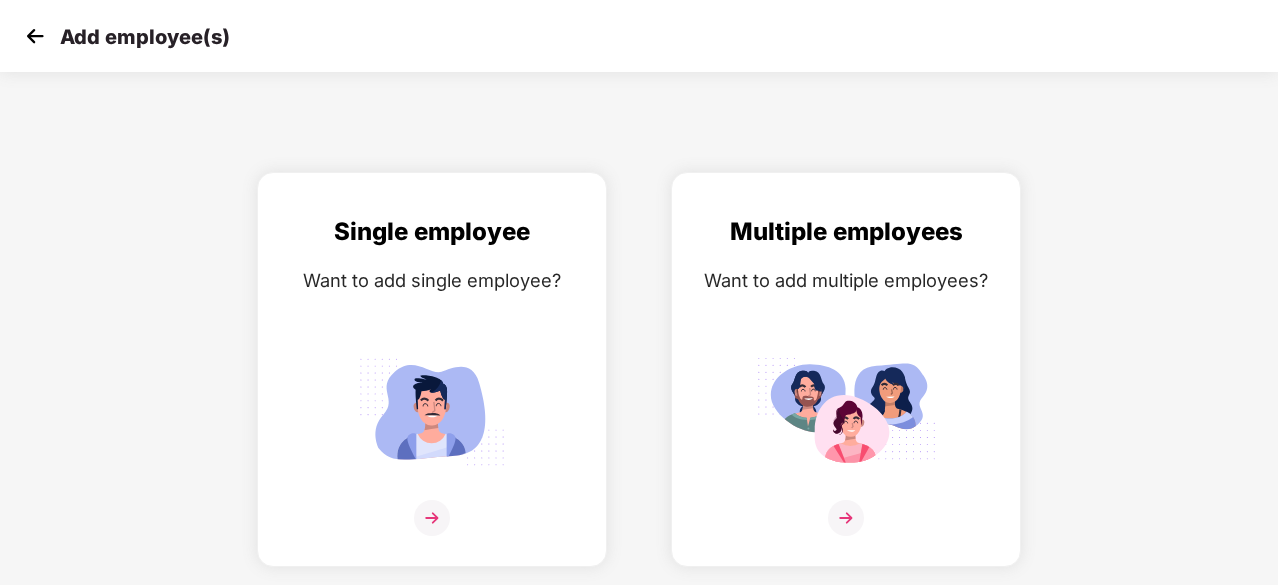 click at bounding box center [35, 36] 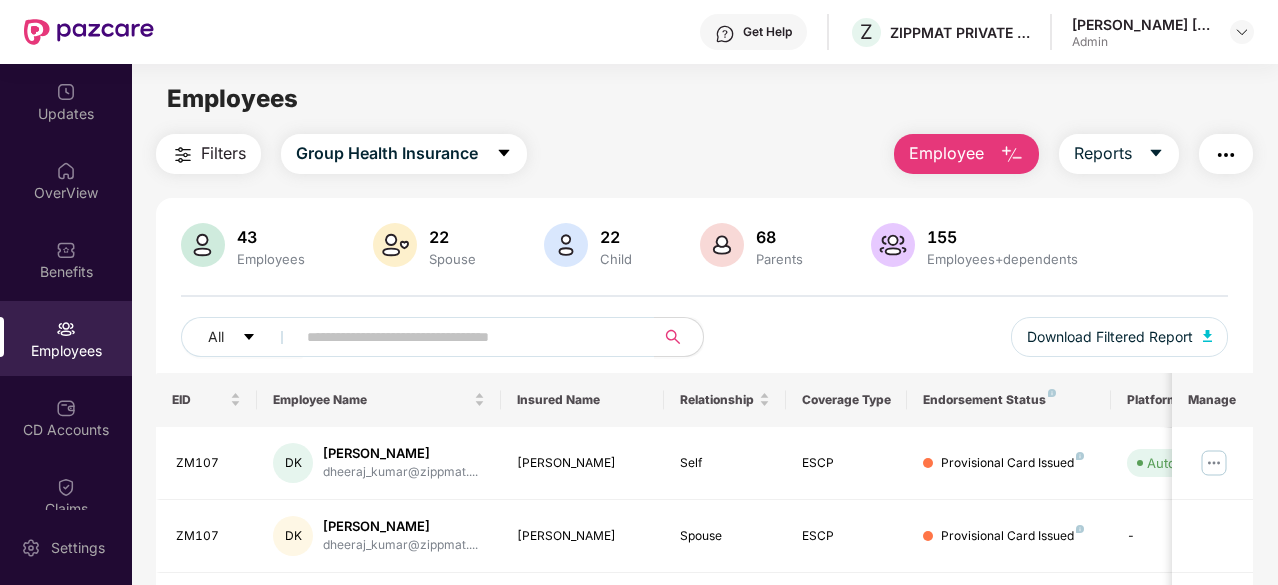 click on "Employee" at bounding box center [966, 154] 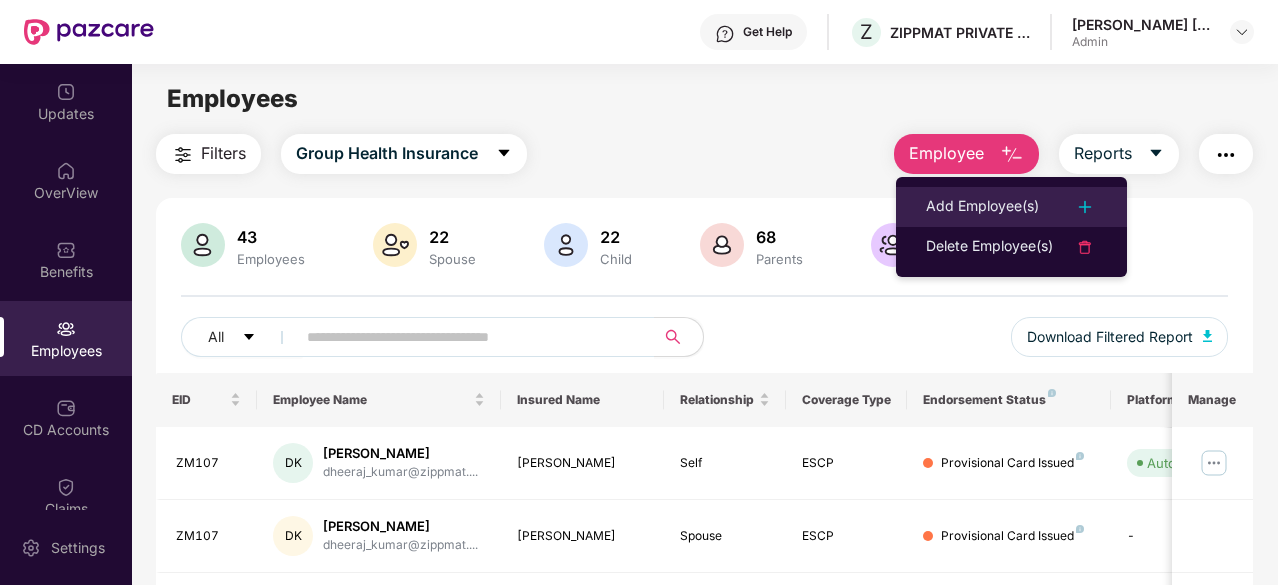 click on "Add Employee(s)" at bounding box center [982, 207] 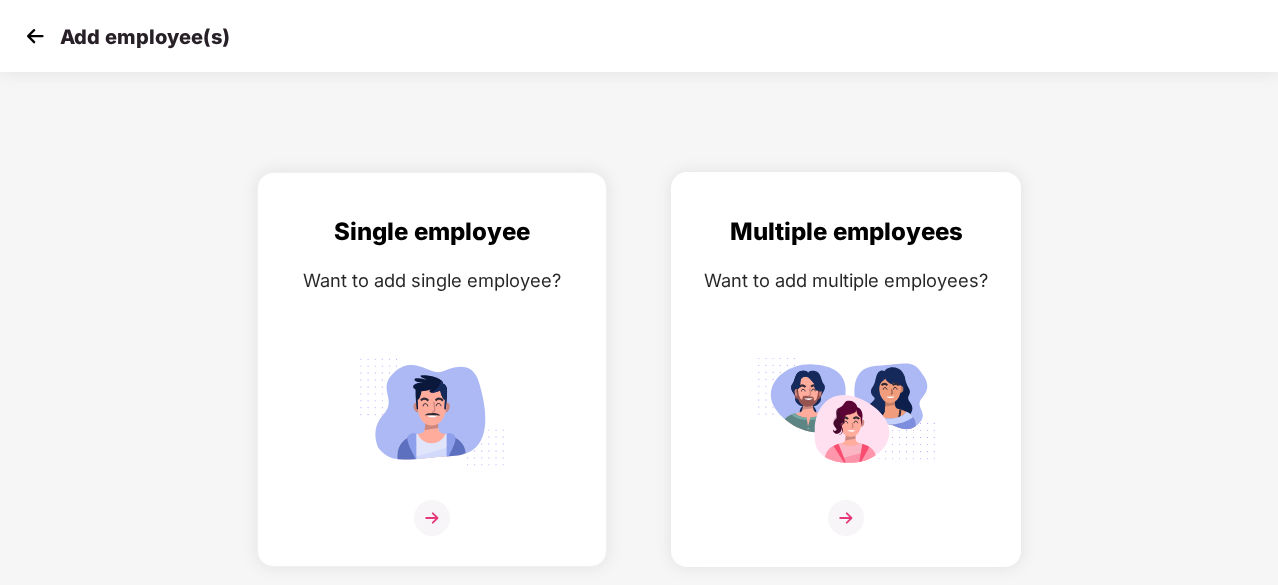 click on "Multiple employees Want to add multiple employees?" at bounding box center [846, 387] 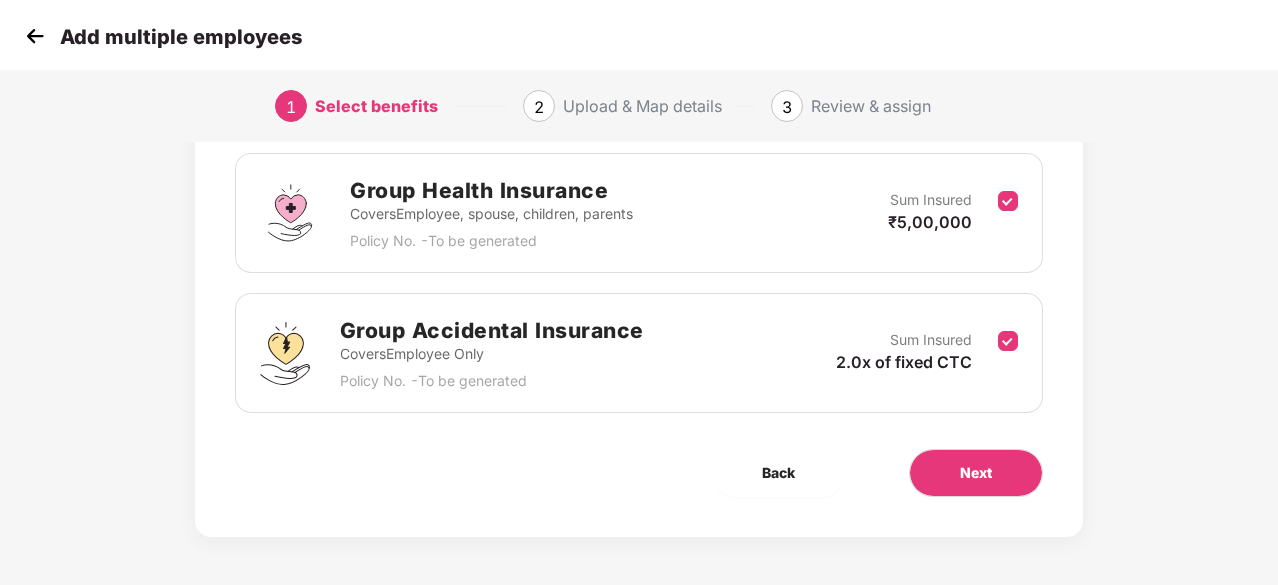 scroll, scrollTop: 0, scrollLeft: 2, axis: horizontal 